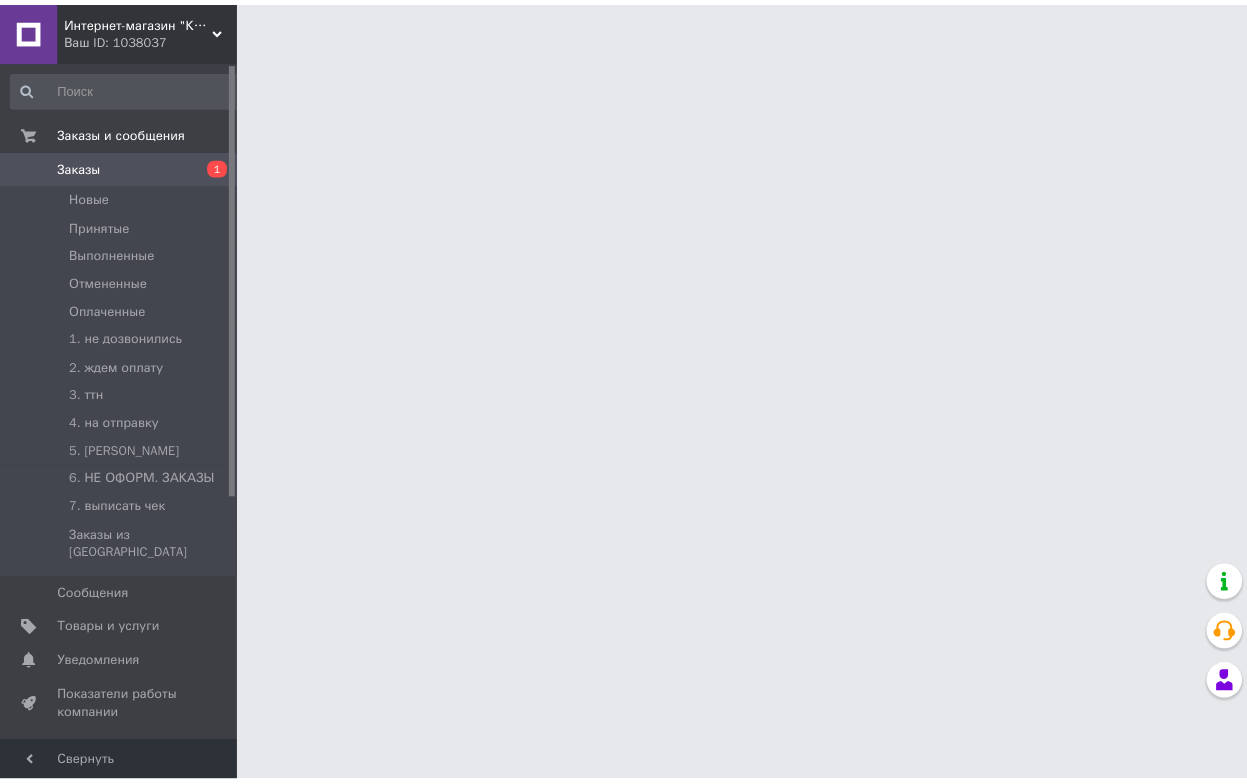 scroll, scrollTop: 0, scrollLeft: 0, axis: both 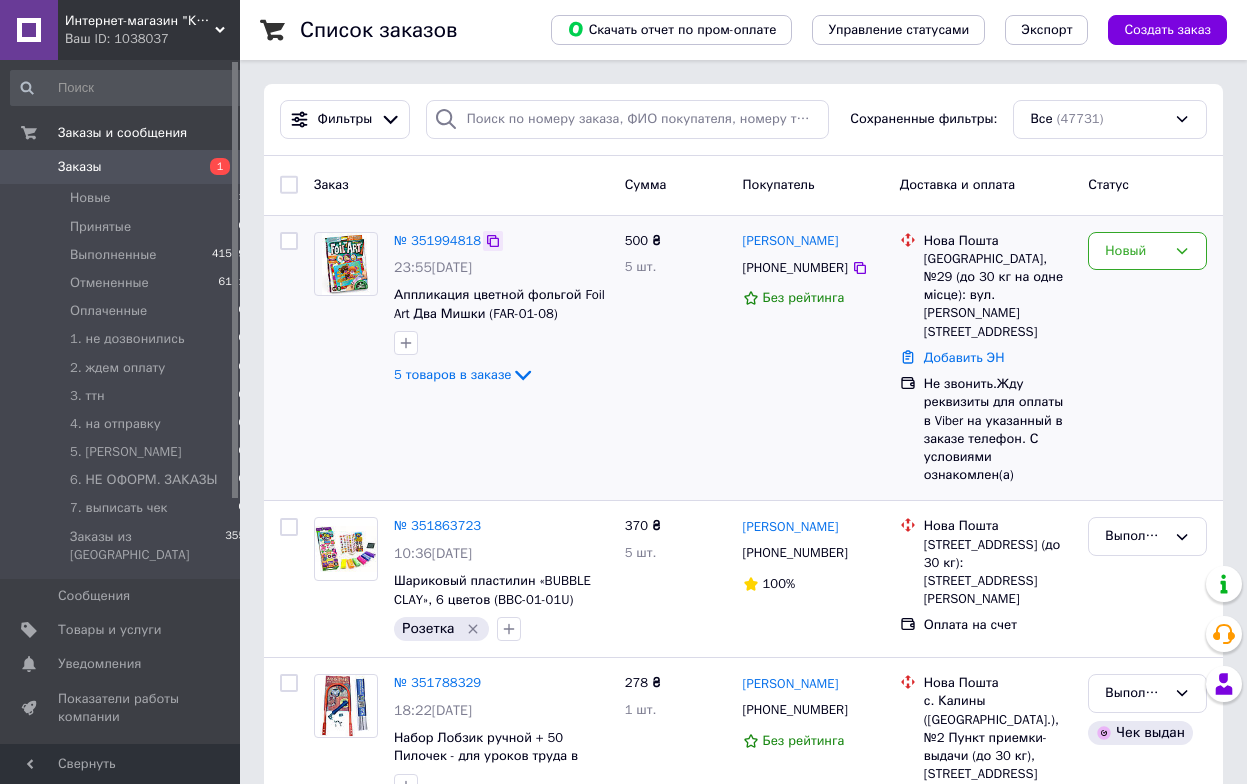 click 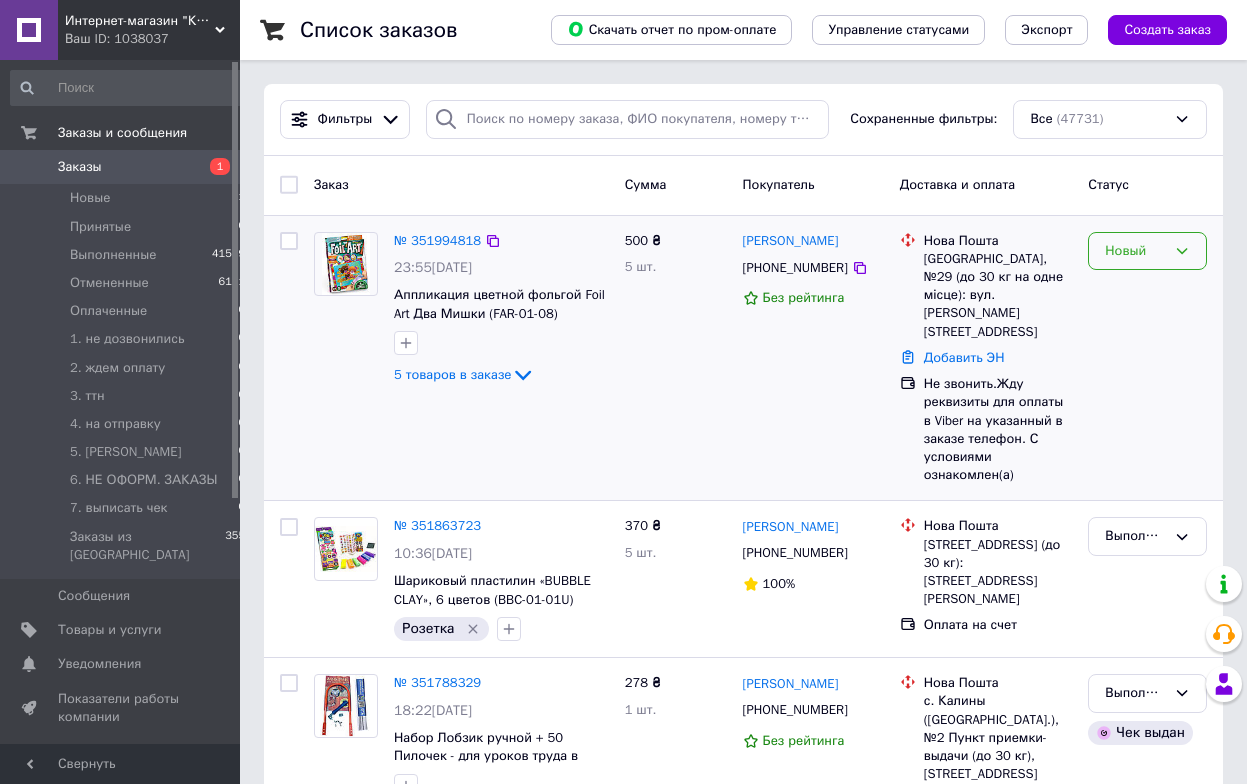 click 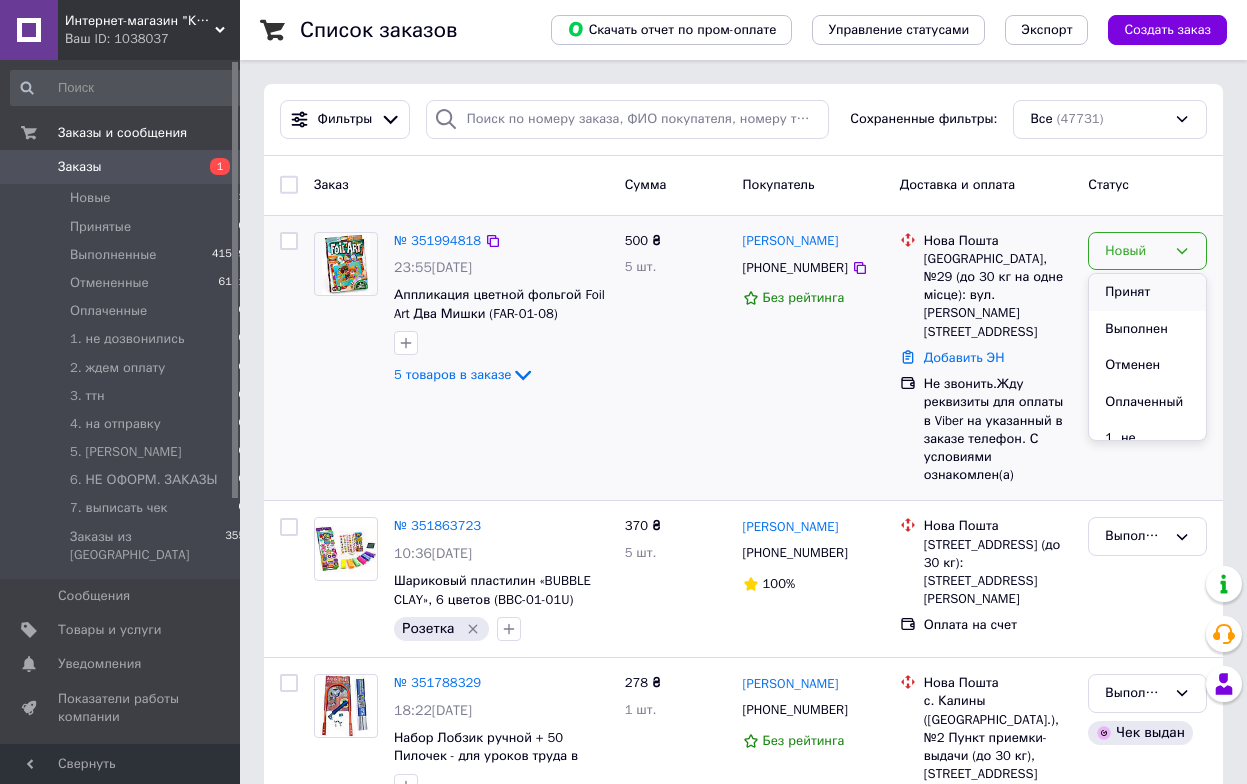 click on "Принят" at bounding box center [1147, 292] 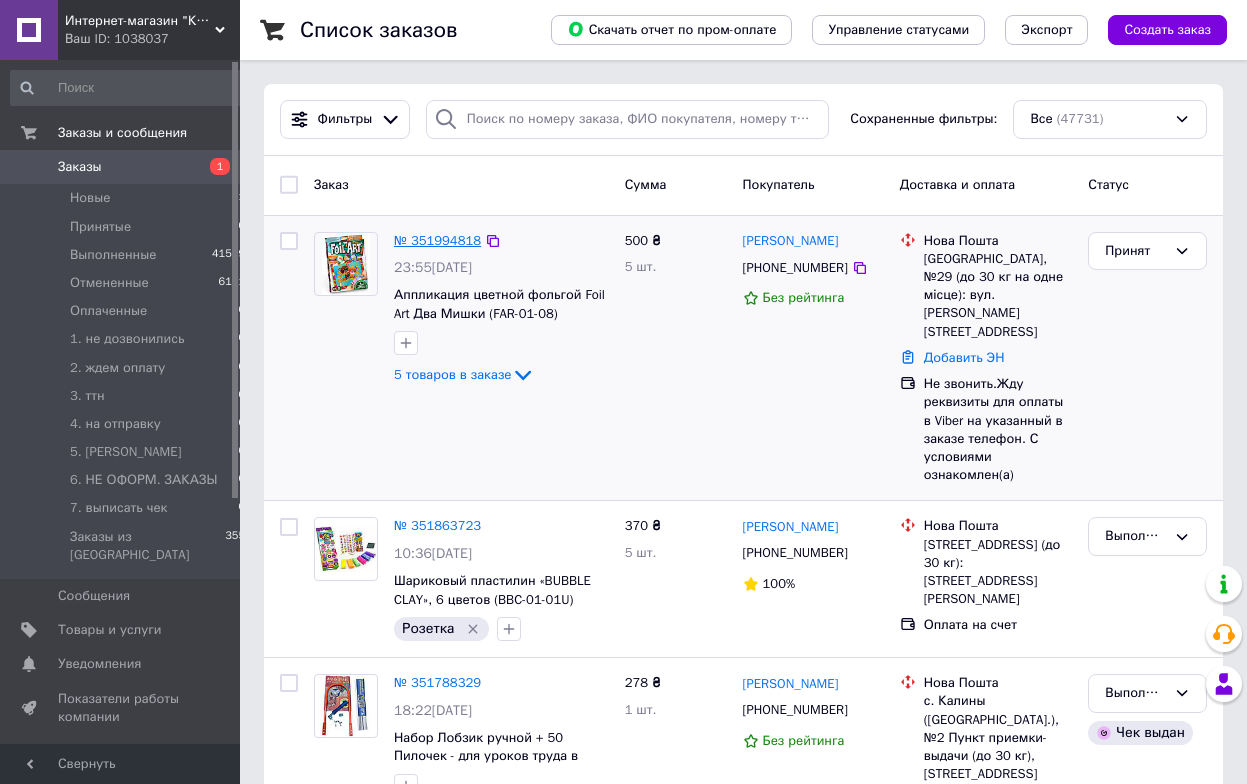 click on "№ 351994818" at bounding box center (437, 240) 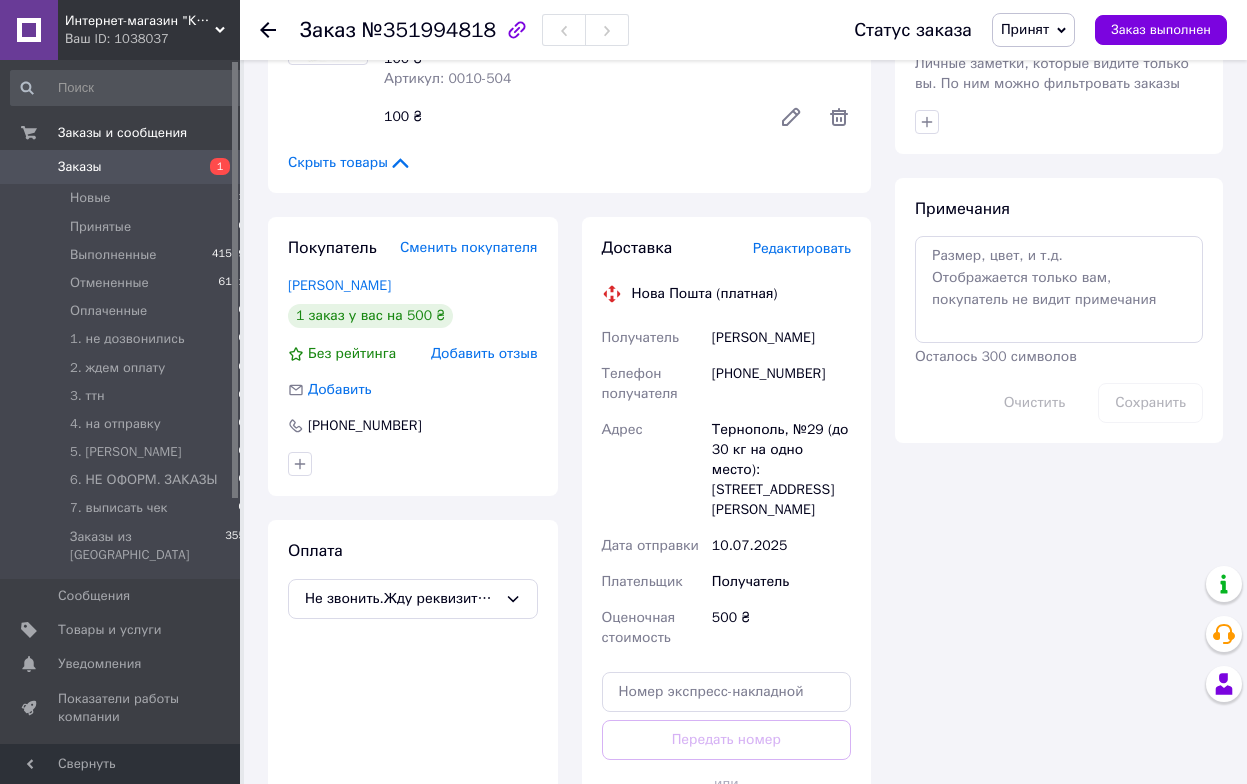 scroll, scrollTop: 1020, scrollLeft: 0, axis: vertical 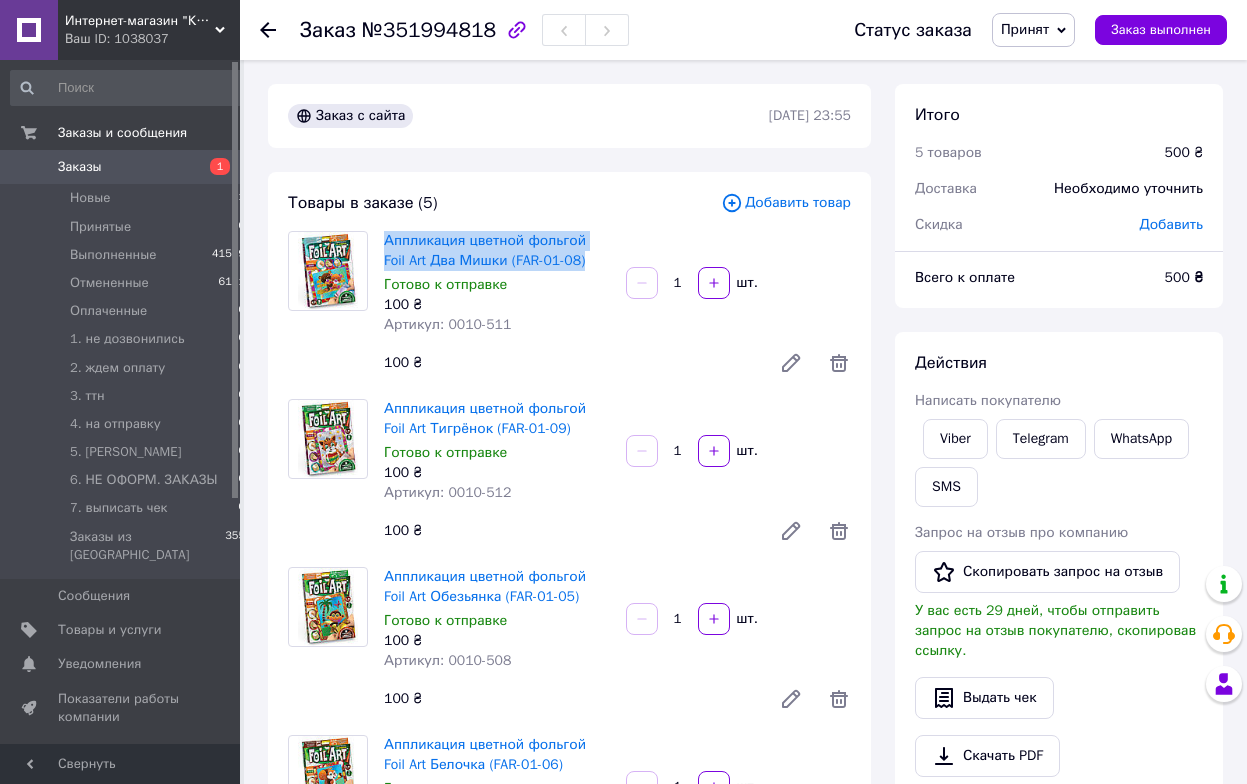 drag, startPoint x: 406, startPoint y: 236, endPoint x: 581, endPoint y: 251, distance: 175.64168 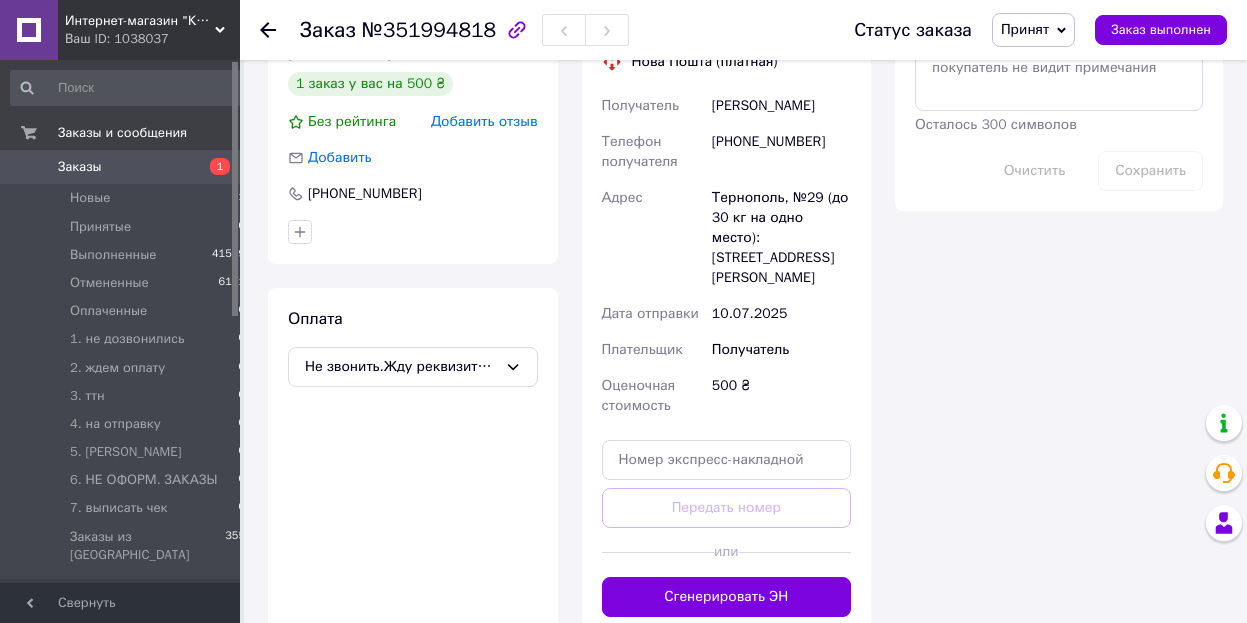 scroll, scrollTop: 1311, scrollLeft: 0, axis: vertical 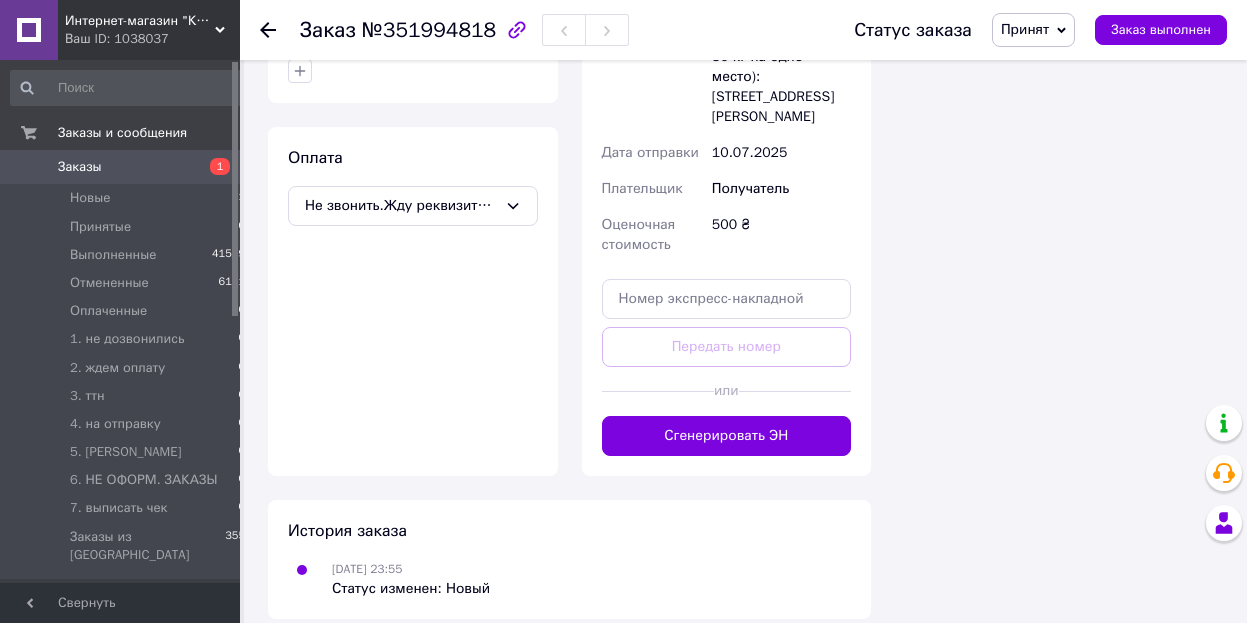 click on "Заказы" at bounding box center [121, 167] 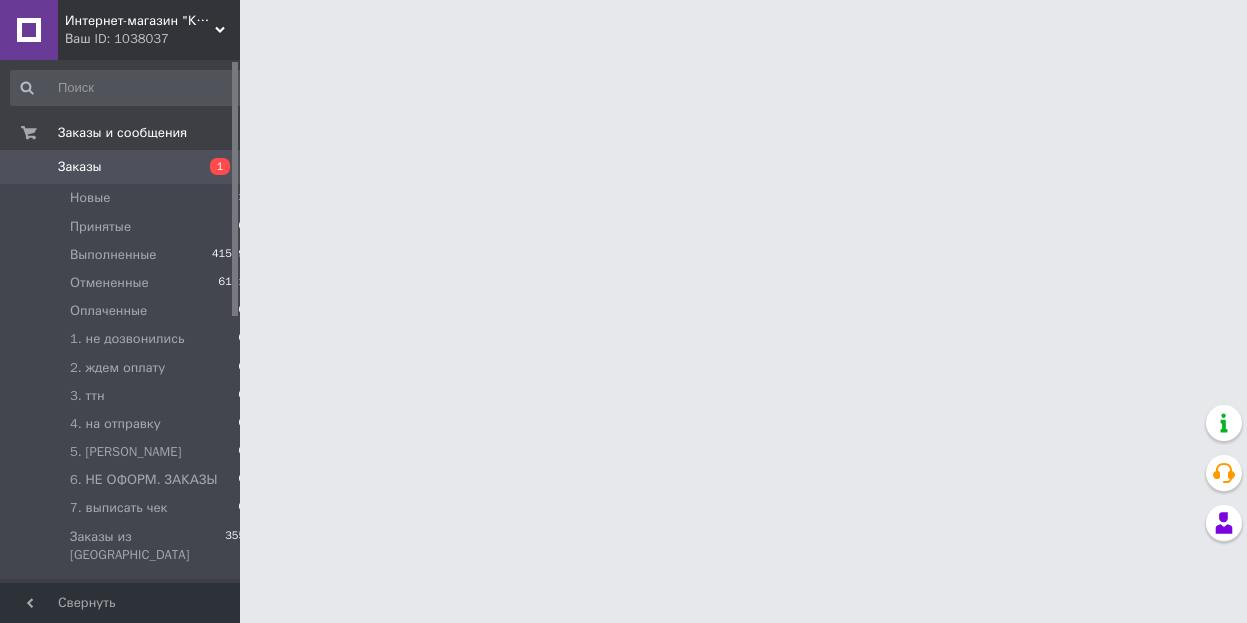 scroll, scrollTop: 0, scrollLeft: 0, axis: both 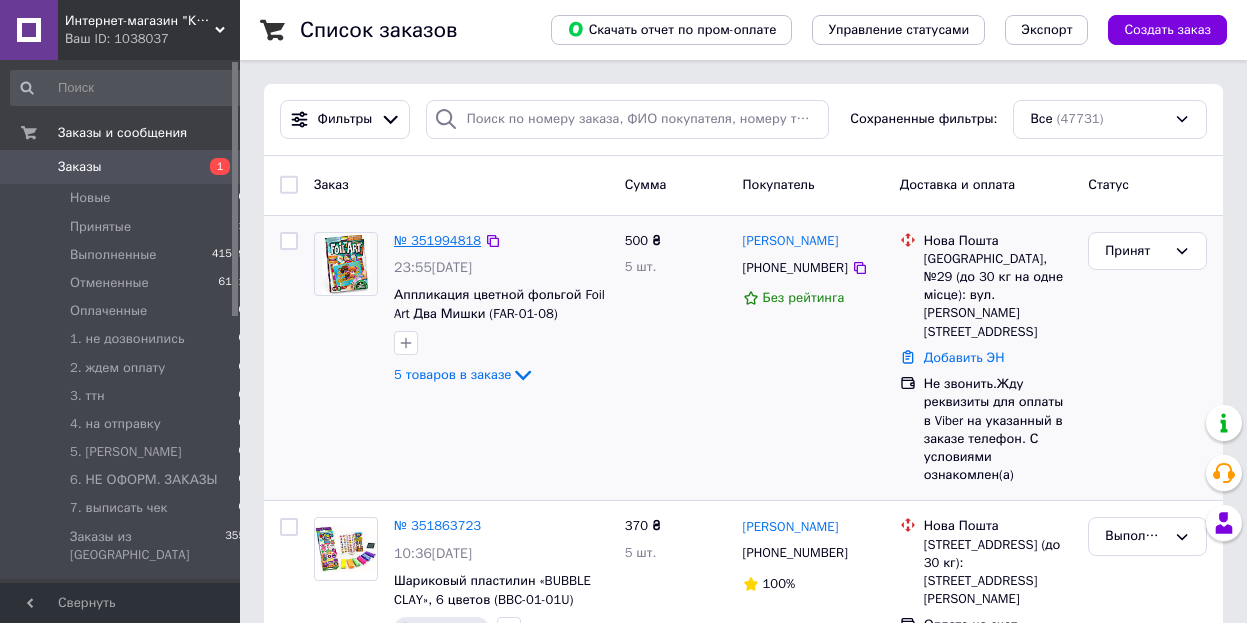 click on "№ 351994818" at bounding box center (437, 240) 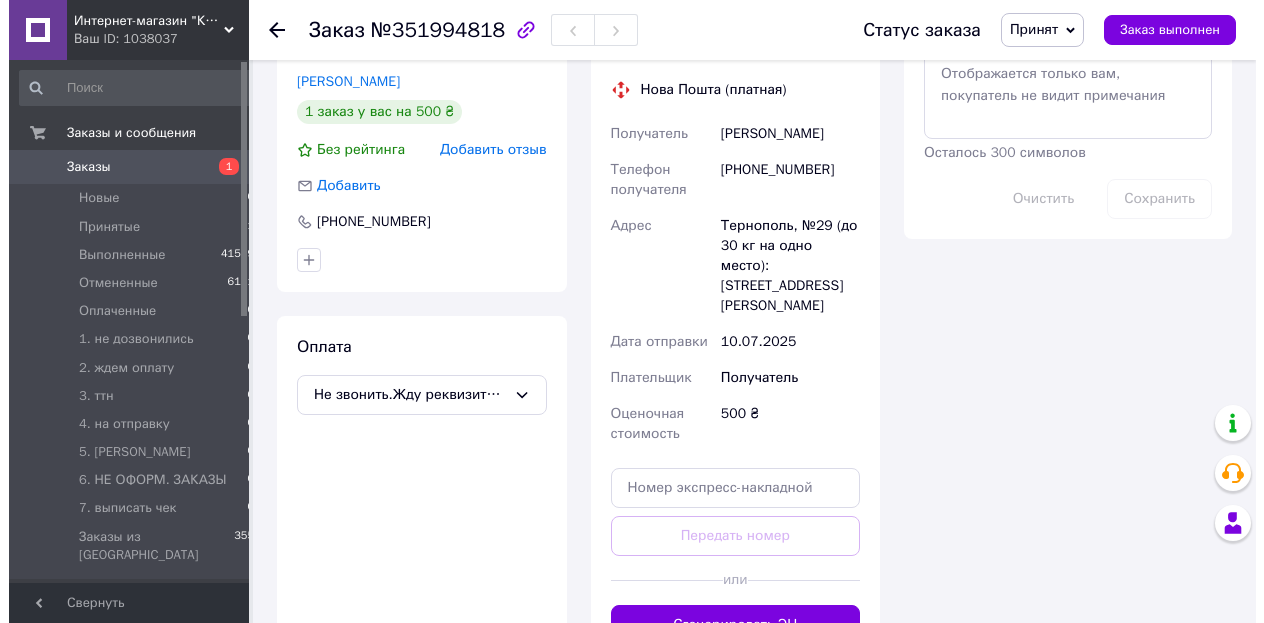 scroll, scrollTop: 918, scrollLeft: 0, axis: vertical 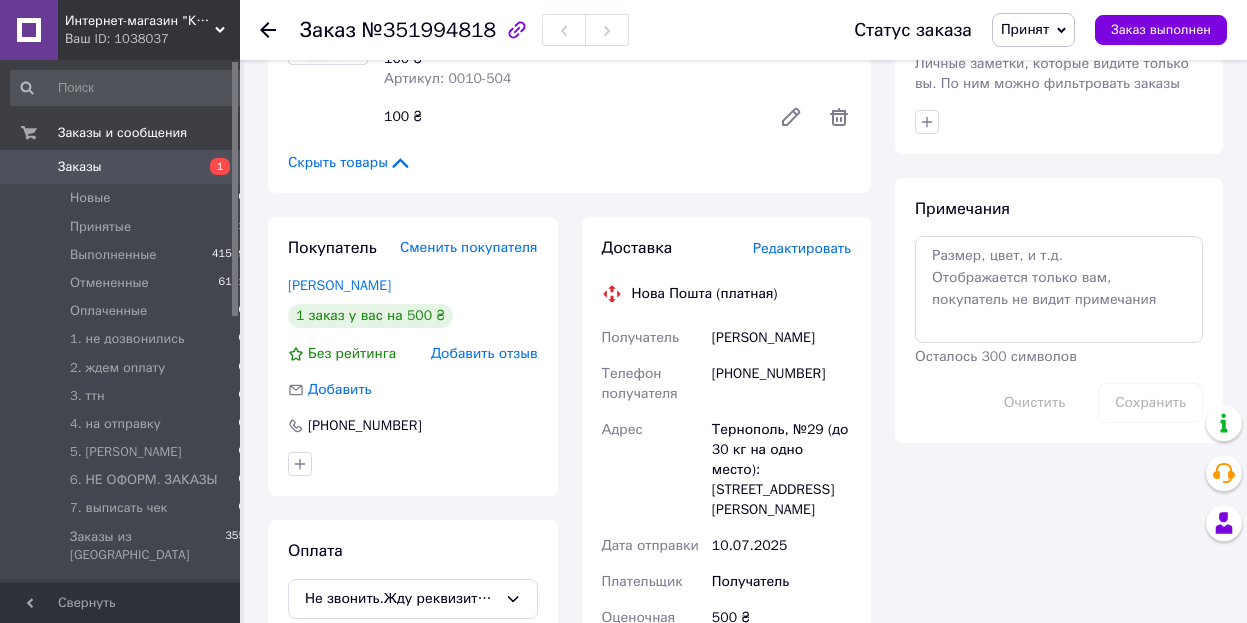 click on "Редактировать" at bounding box center (802, 248) 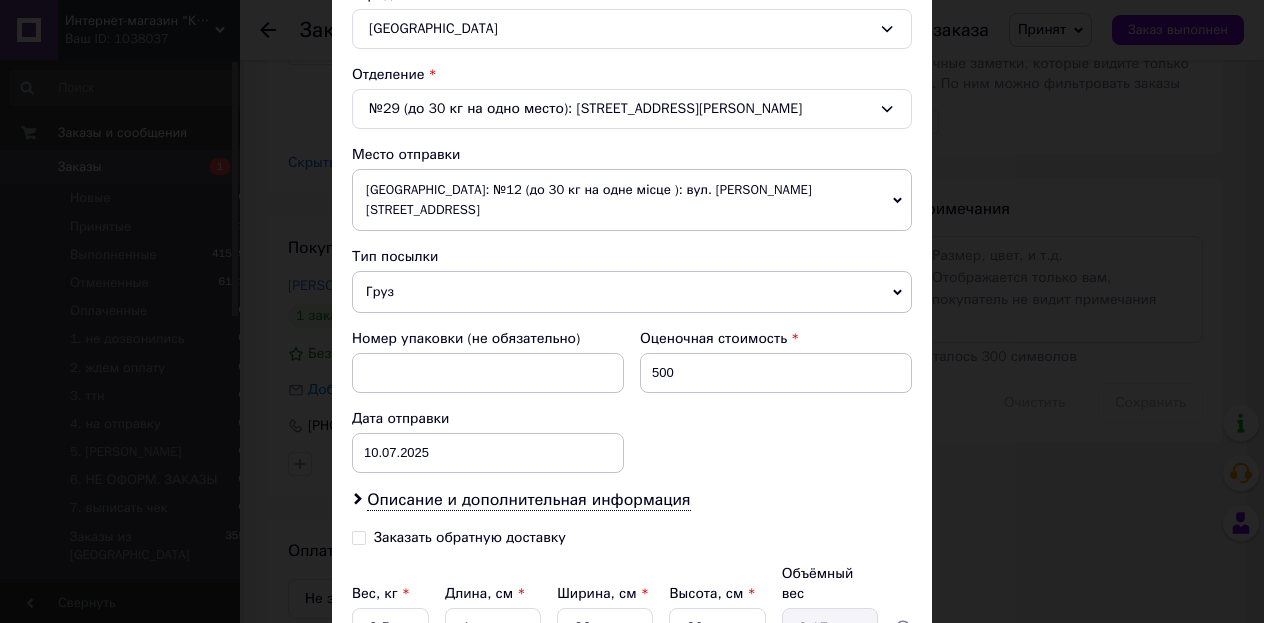 scroll, scrollTop: 741, scrollLeft: 0, axis: vertical 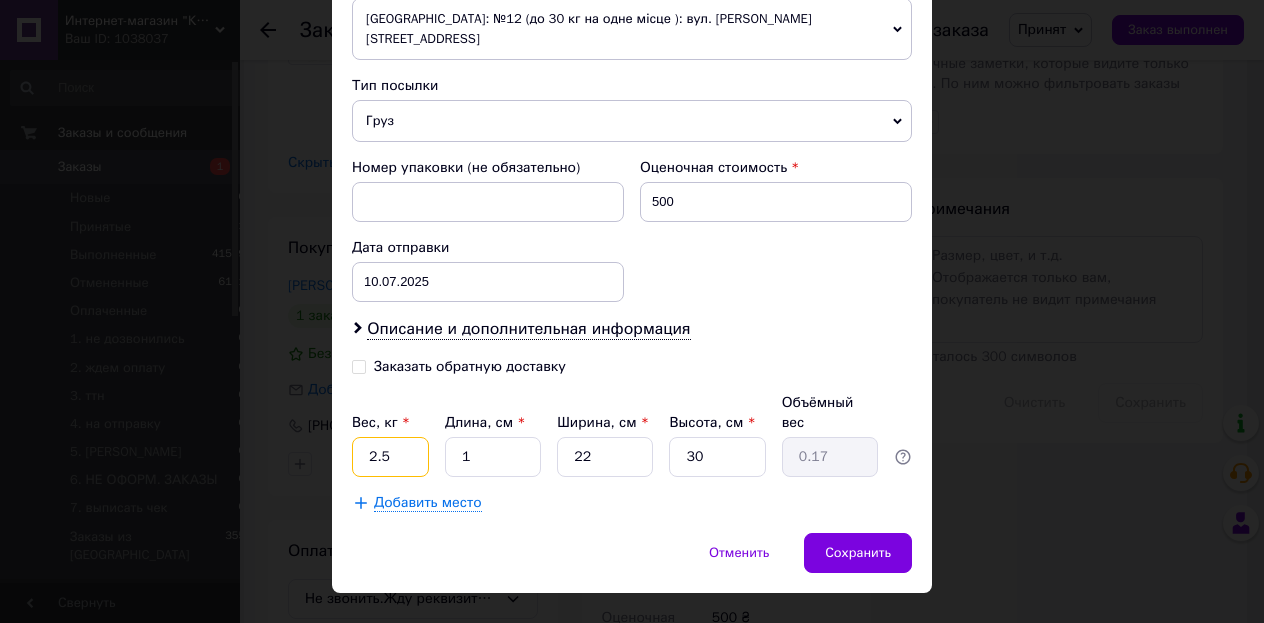drag, startPoint x: 395, startPoint y: 414, endPoint x: 274, endPoint y: 394, distance: 122.641754 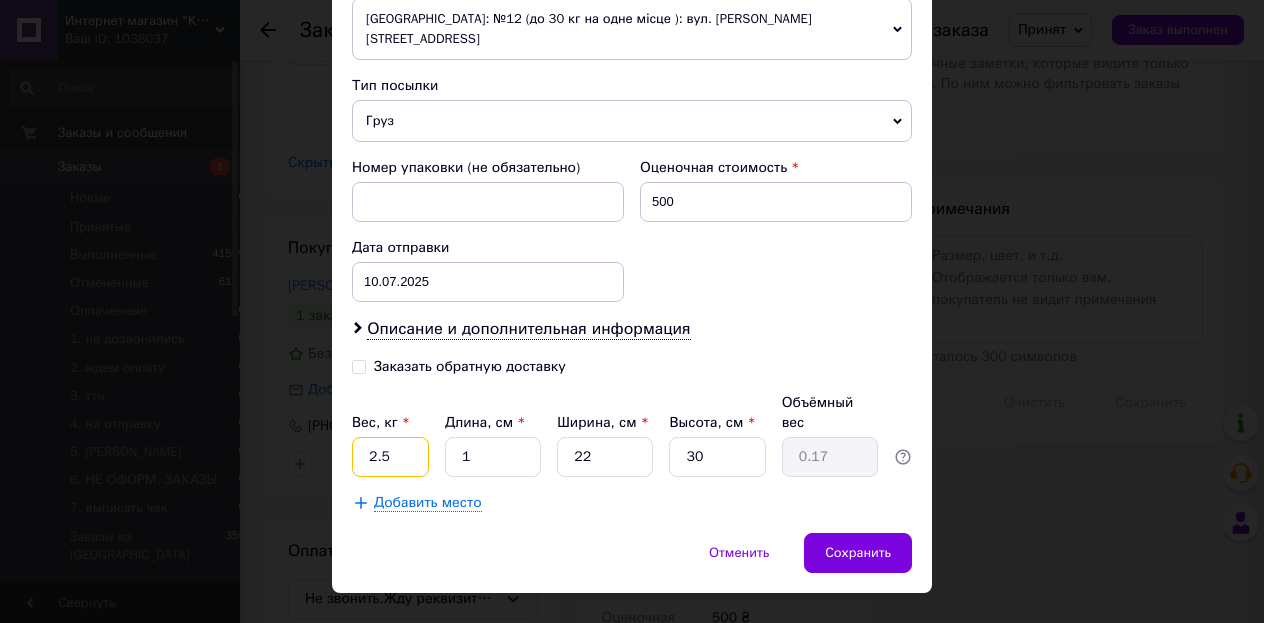 click on "2.5" at bounding box center [390, 457] 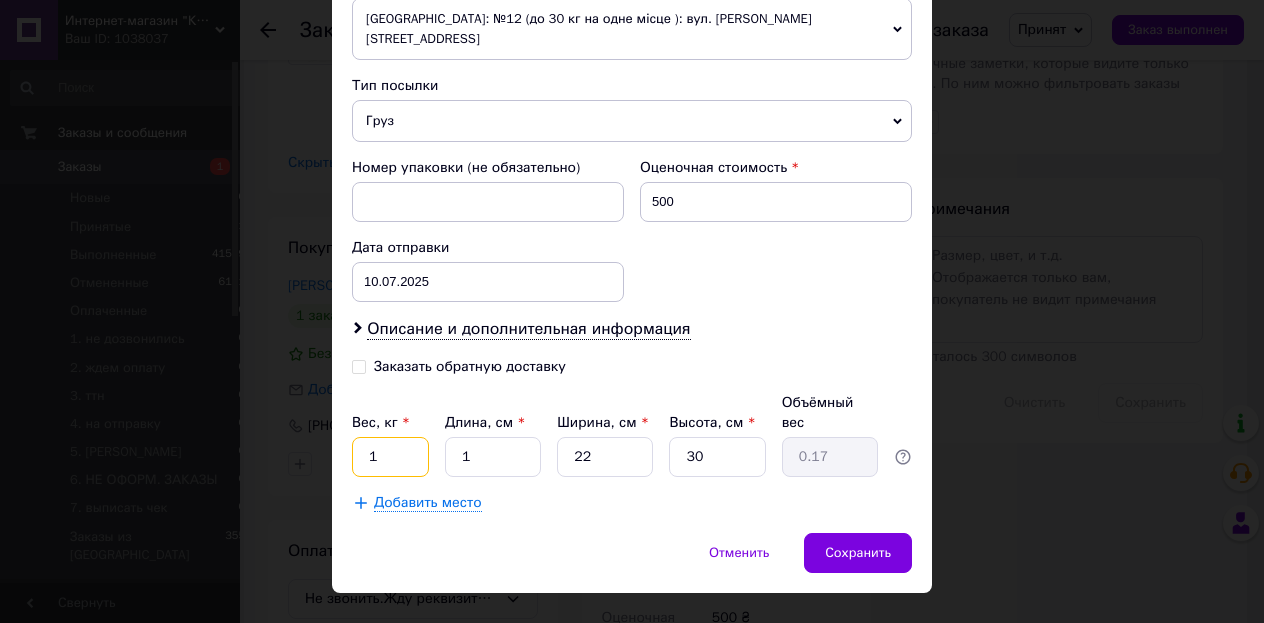 type on "1" 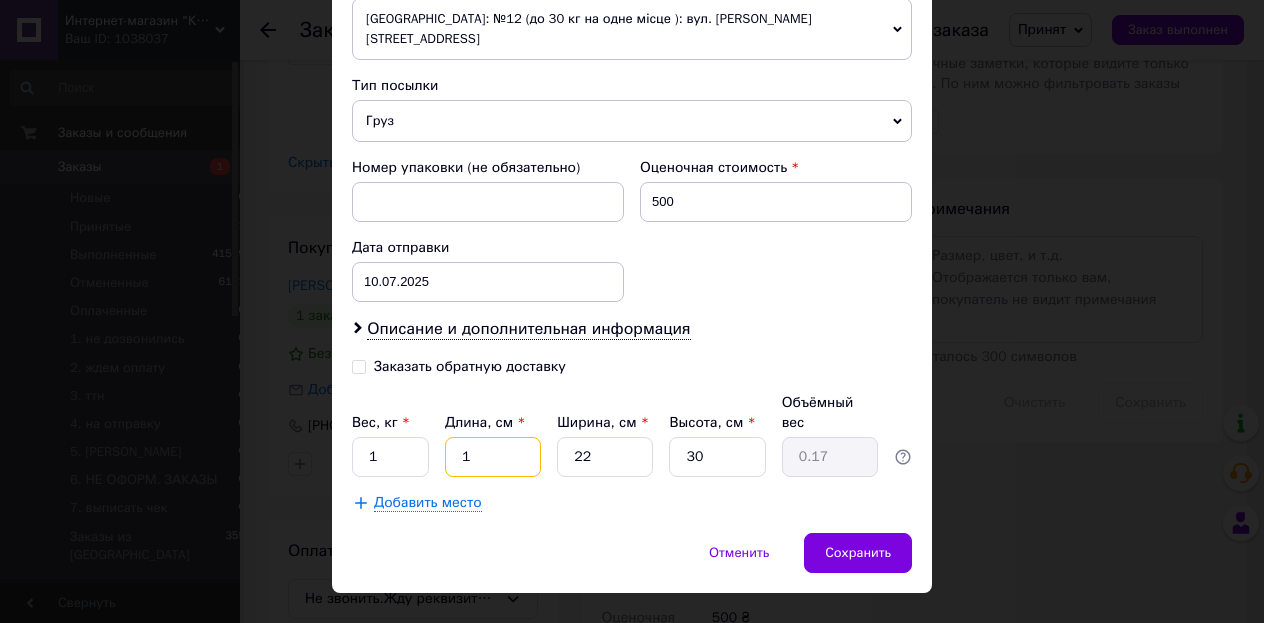 drag, startPoint x: 484, startPoint y: 415, endPoint x: 382, endPoint y: 413, distance: 102.01961 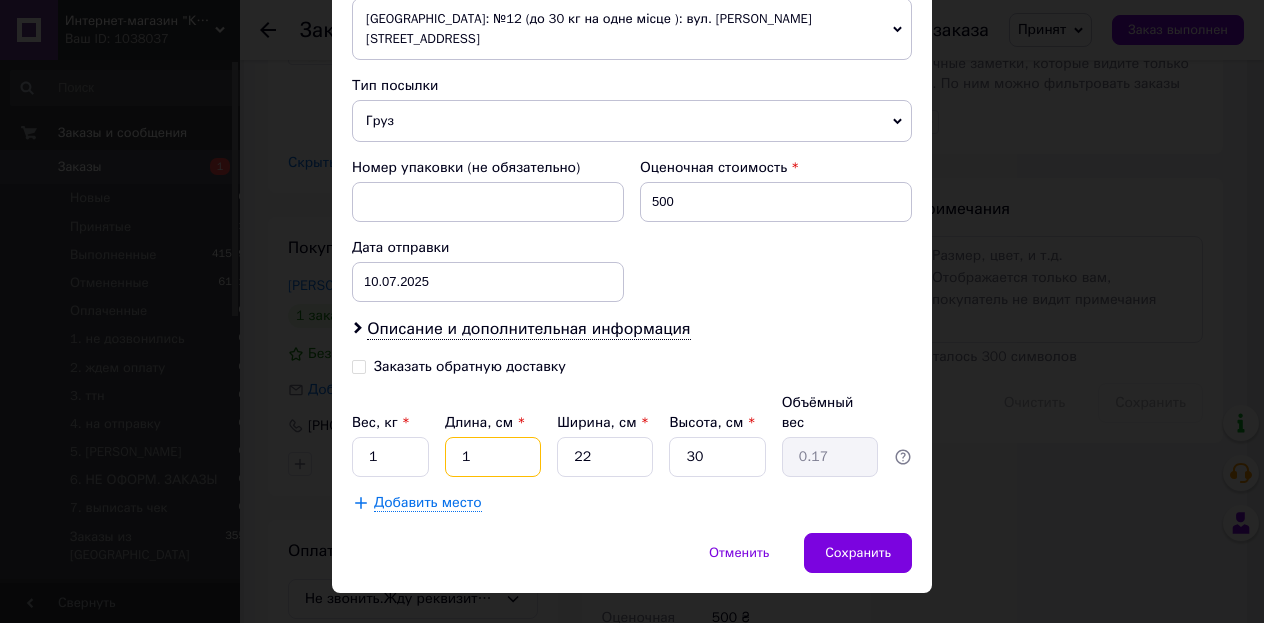 type on "2" 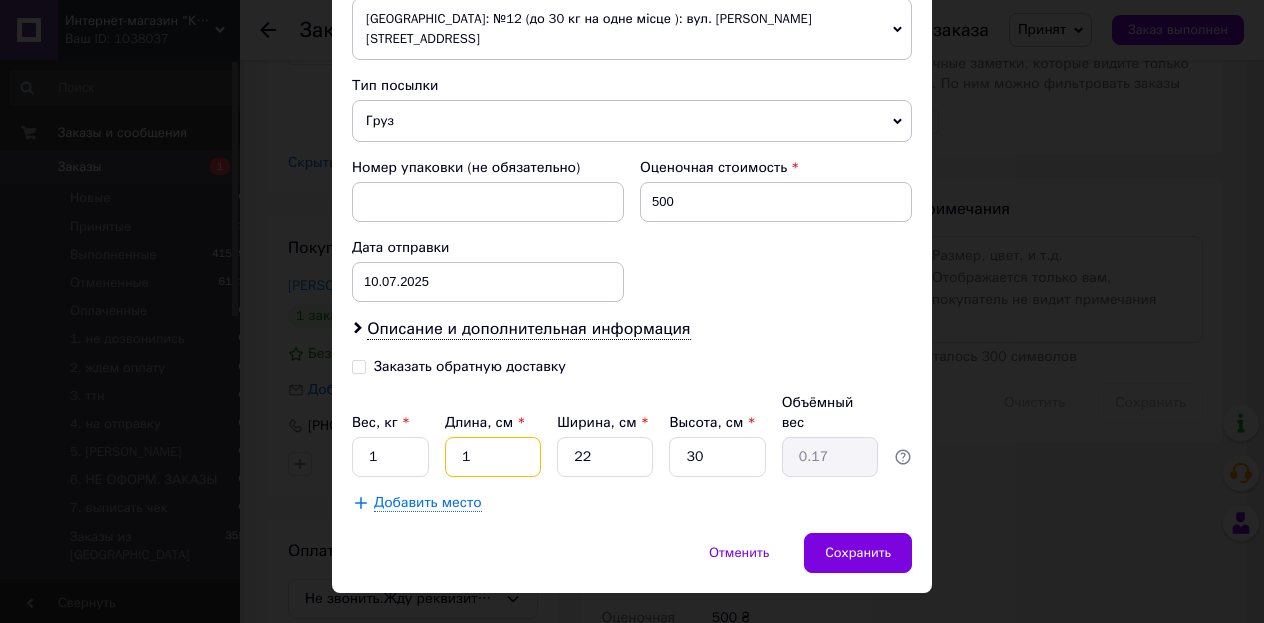type on "0.33" 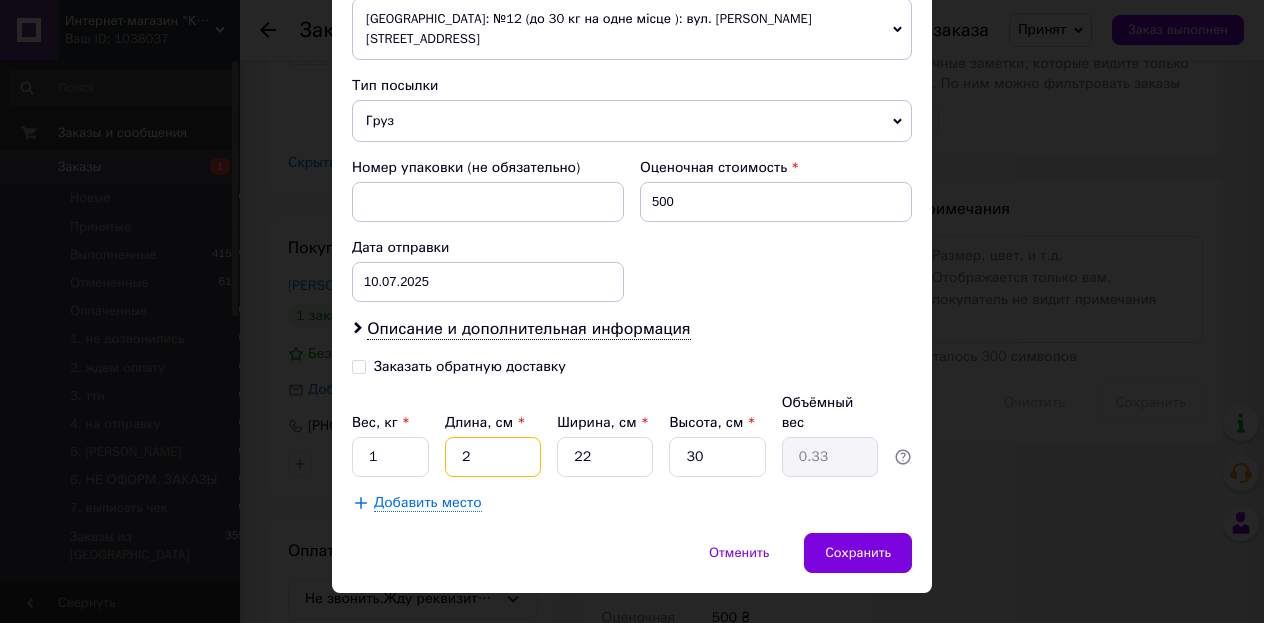 type on "22" 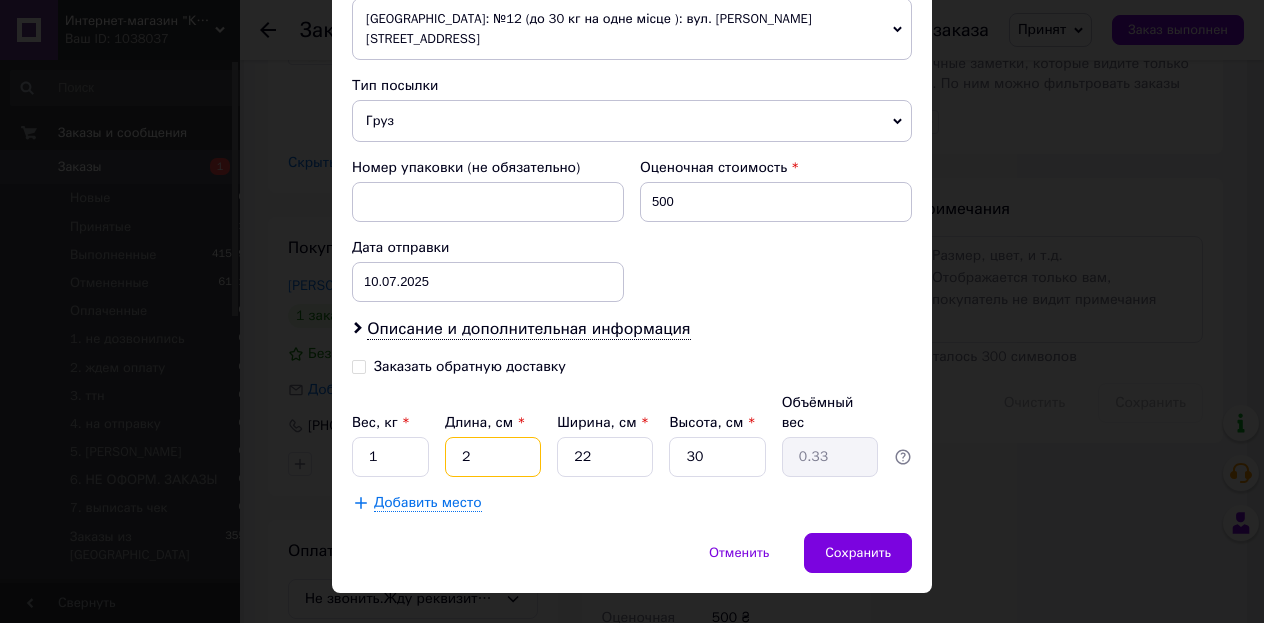 type on "3.63" 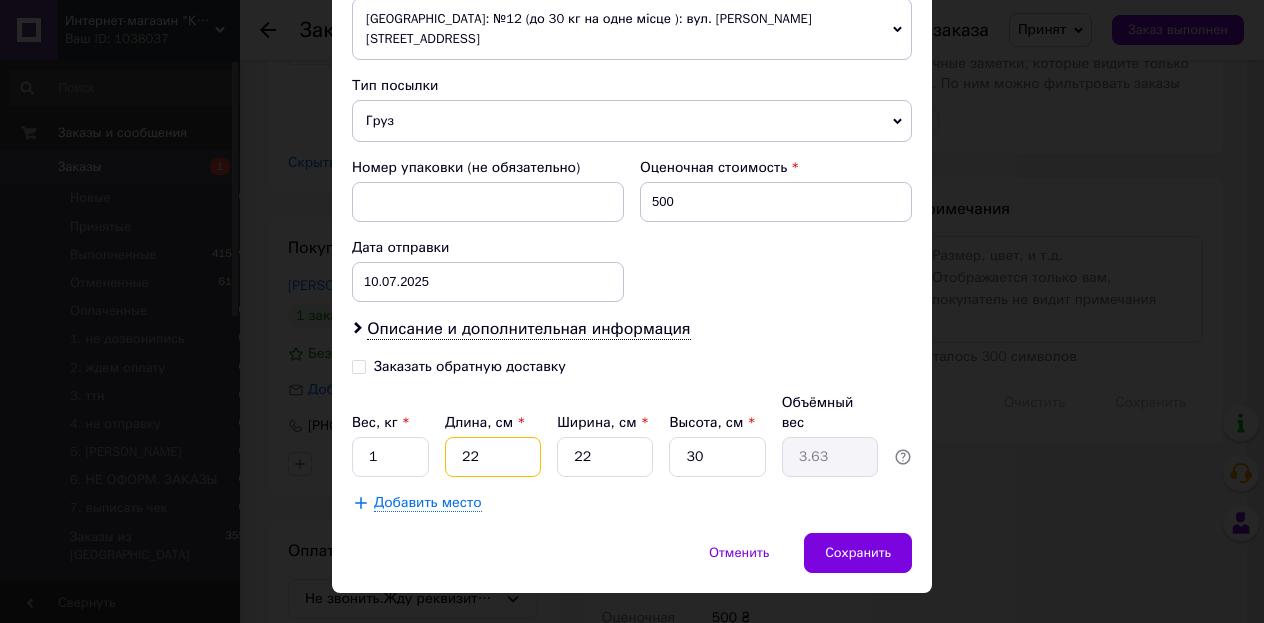 type on "22" 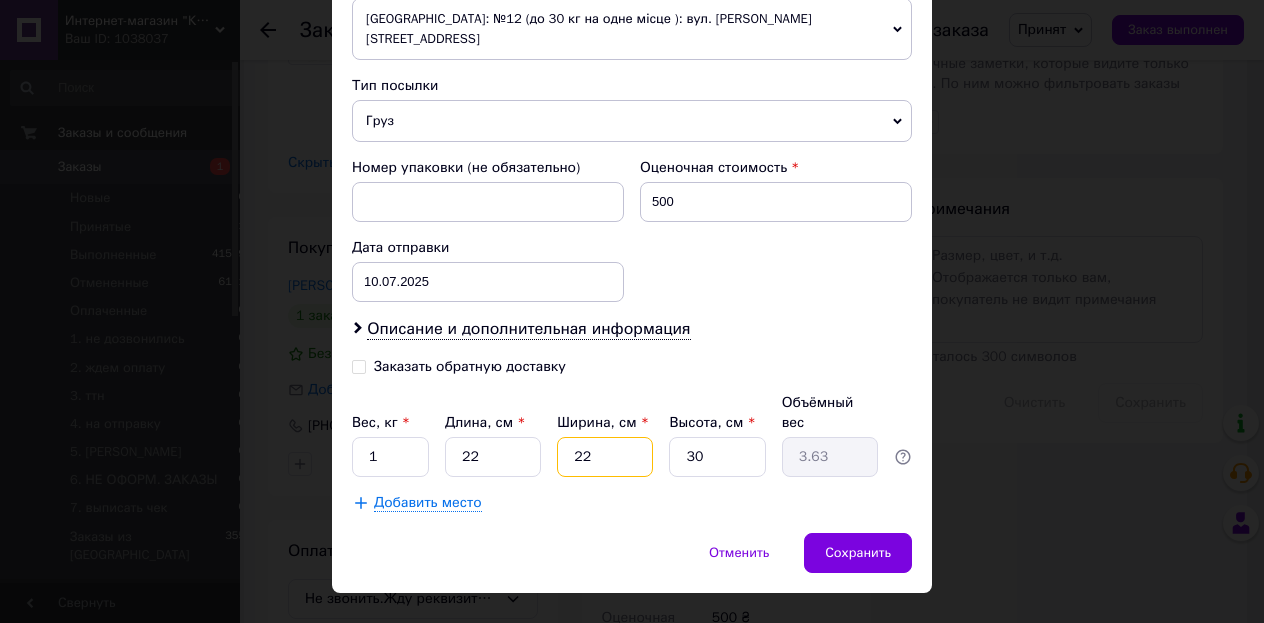 type on "3" 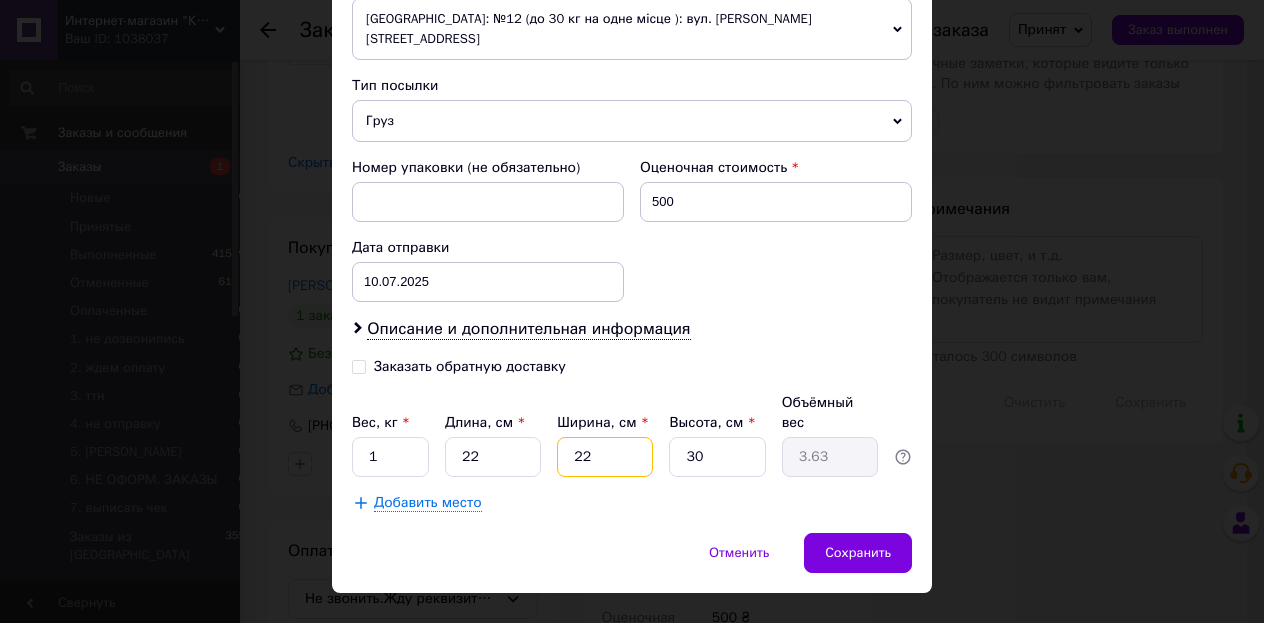 type on "0.5" 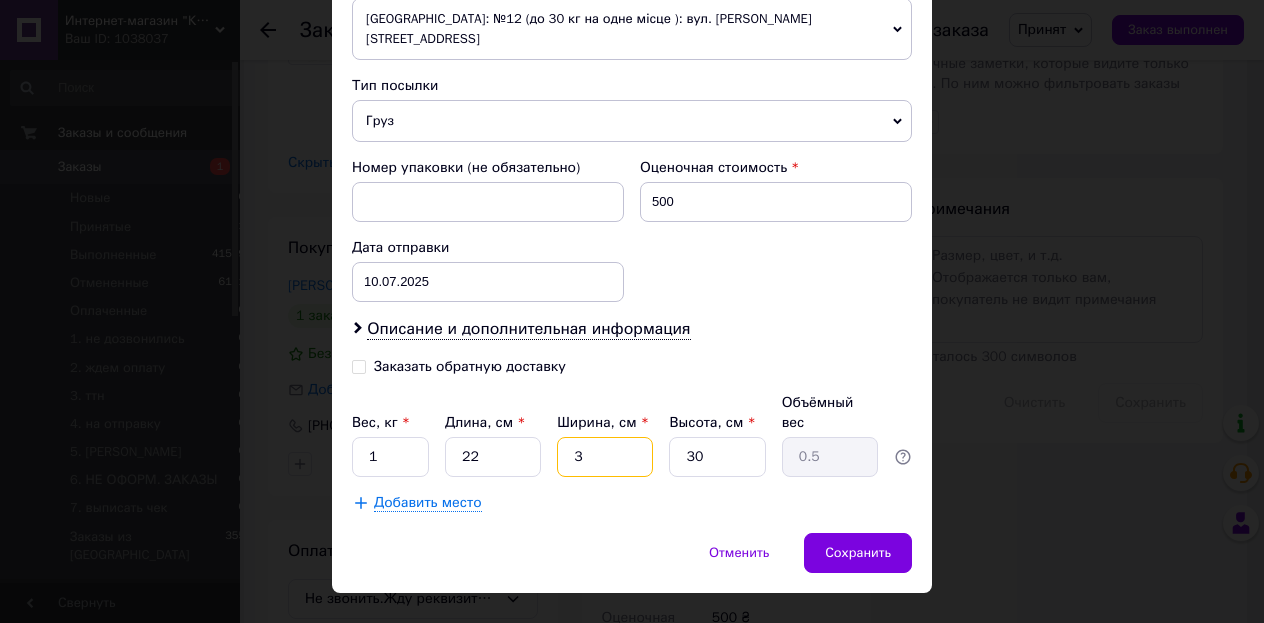 type on "31" 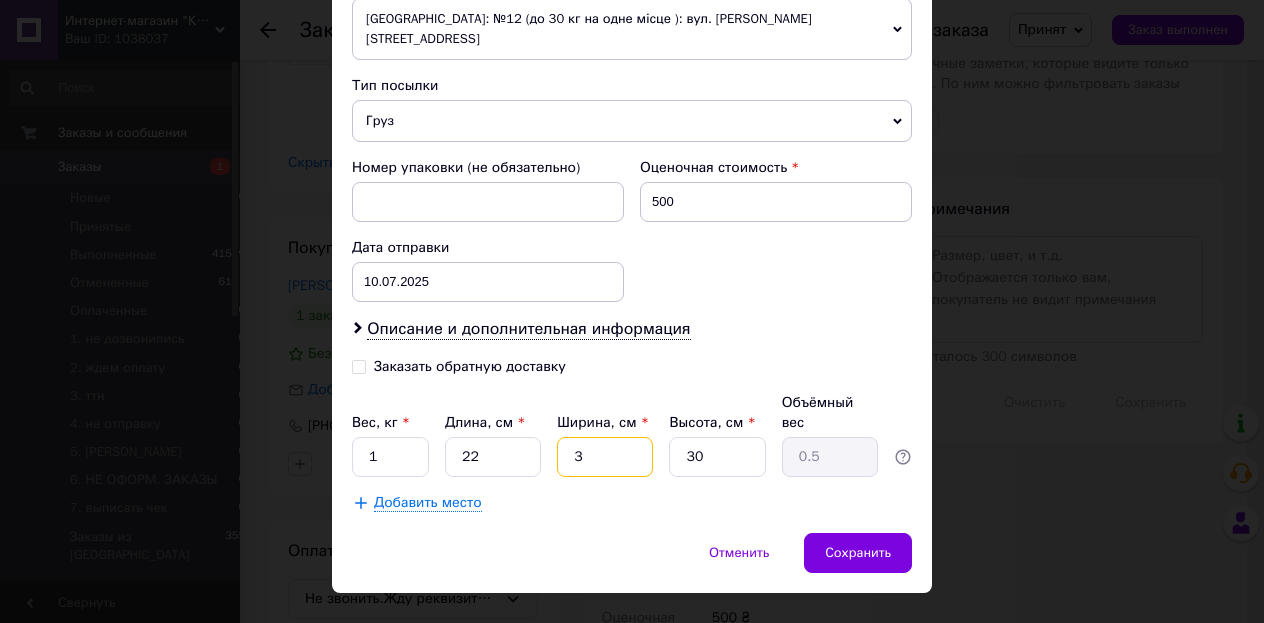 type on "5.12" 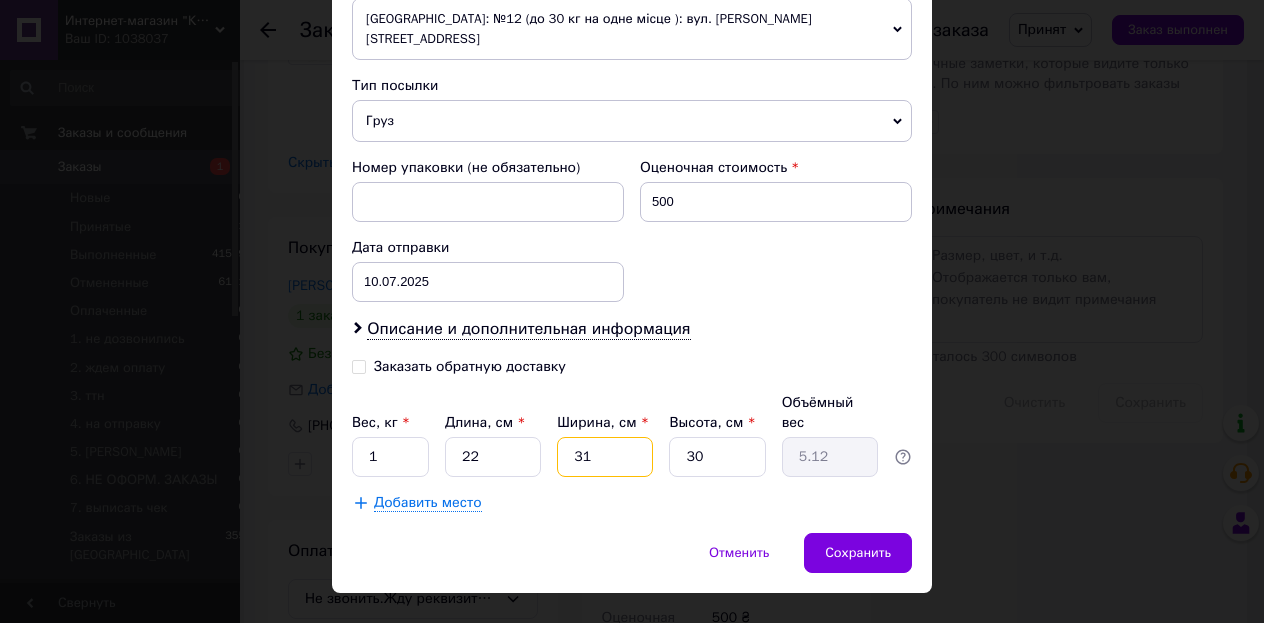 type on "31" 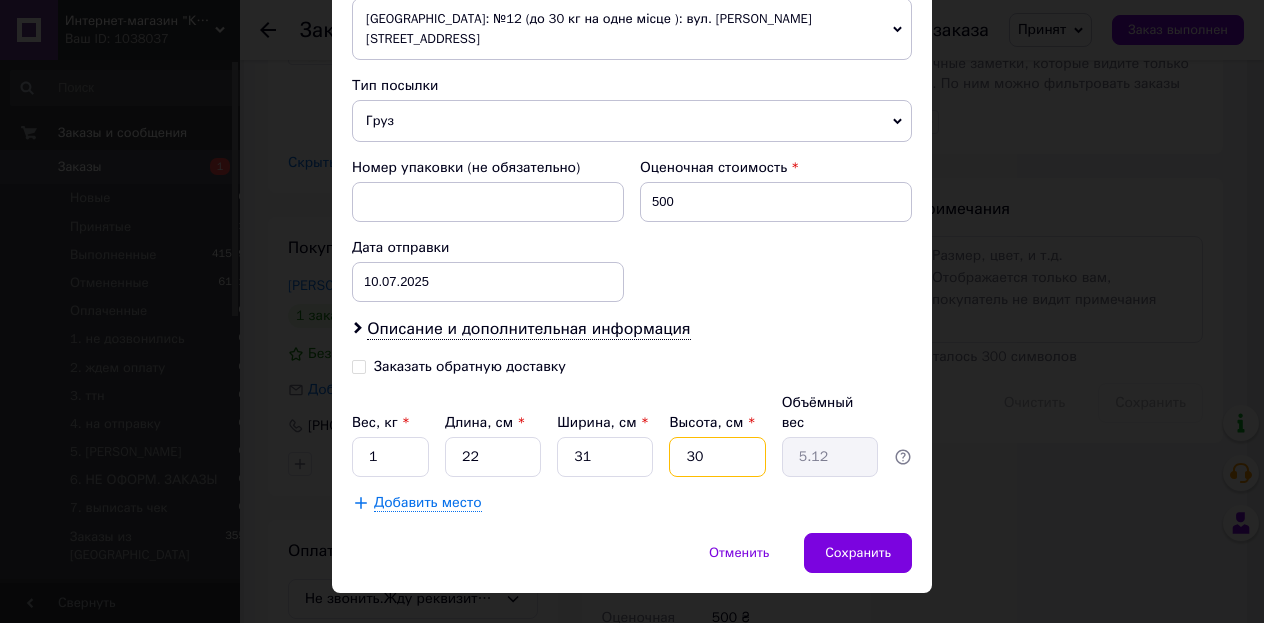 type on "6" 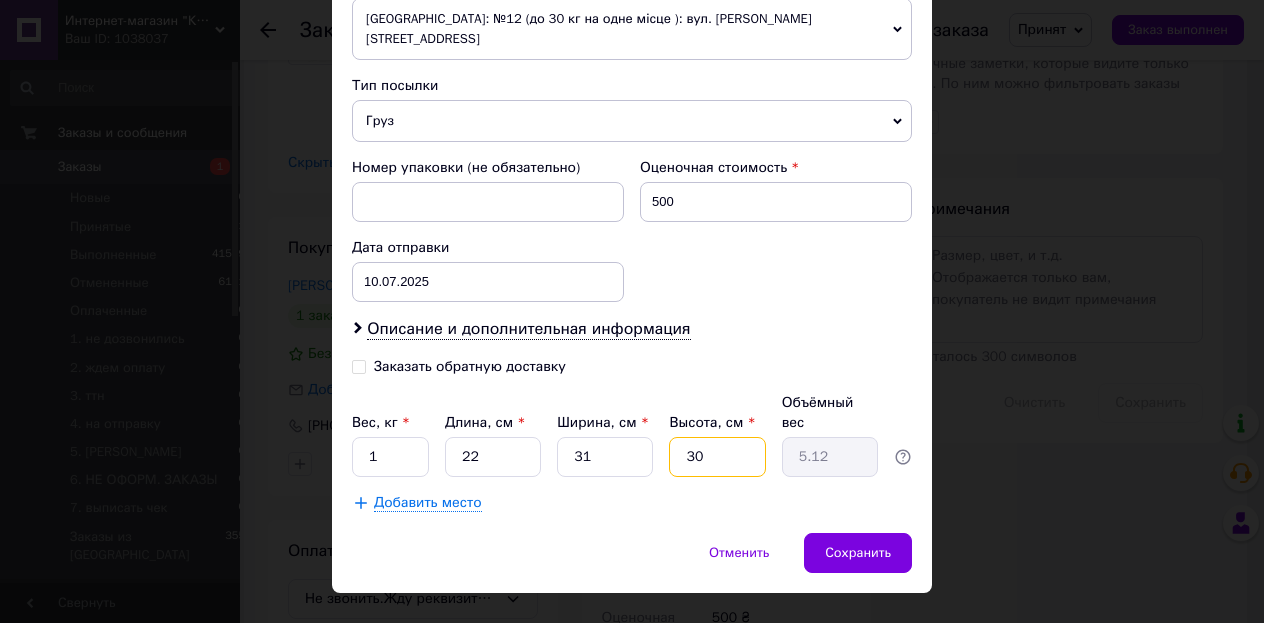 type on "1.02" 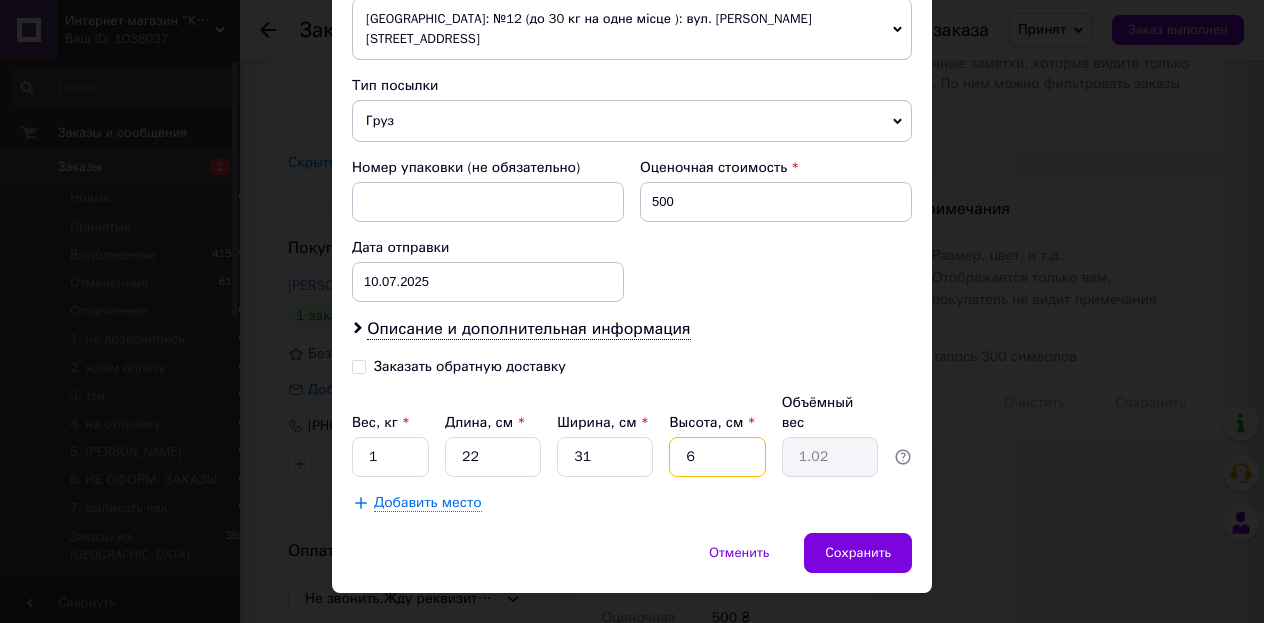drag, startPoint x: 702, startPoint y: 418, endPoint x: 653, endPoint y: 411, distance: 49.497475 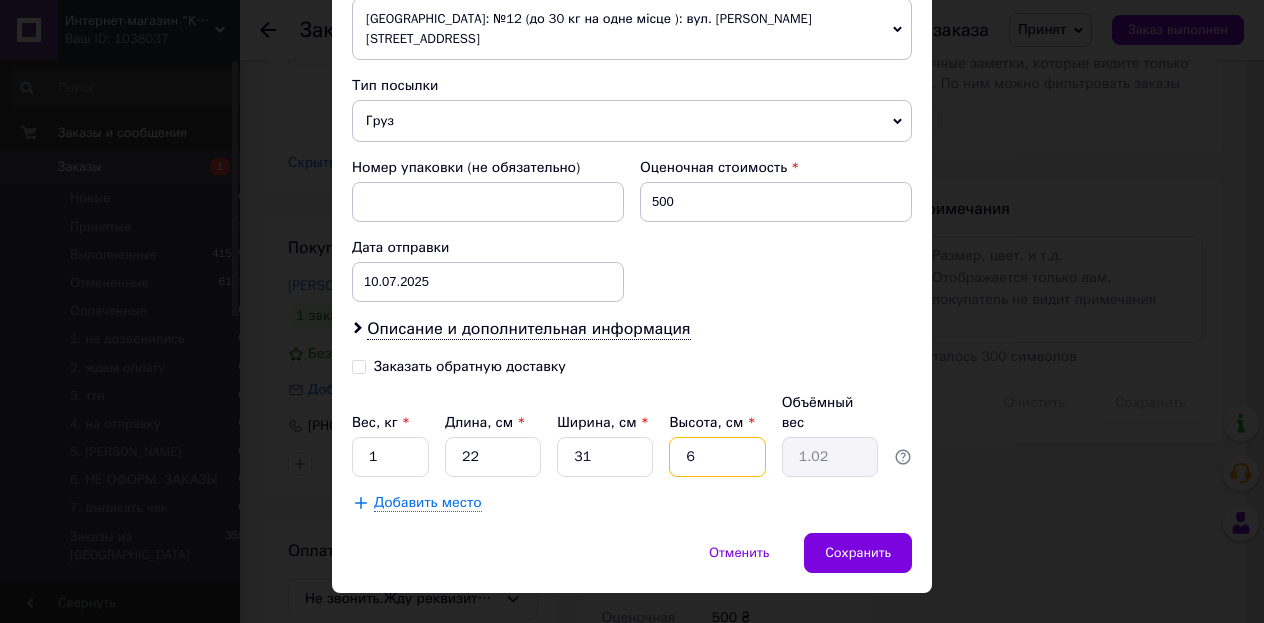 click on "6" at bounding box center (717, 457) 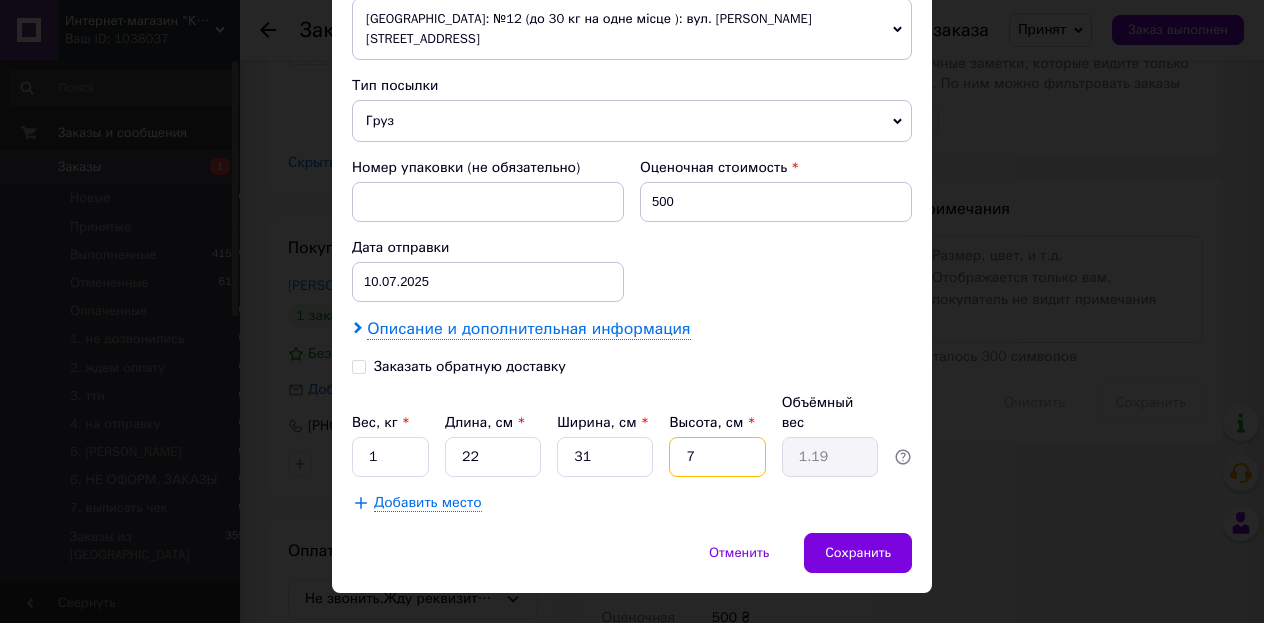 type on "7" 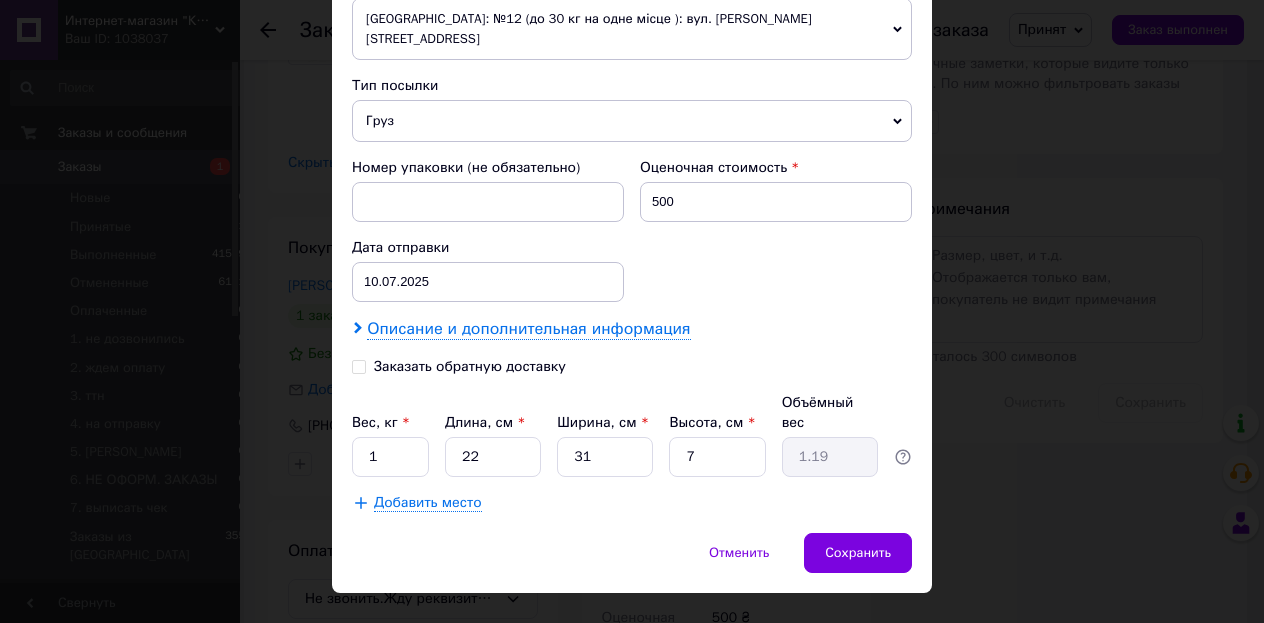 click on "Описание и дополнительная информация" at bounding box center (528, 329) 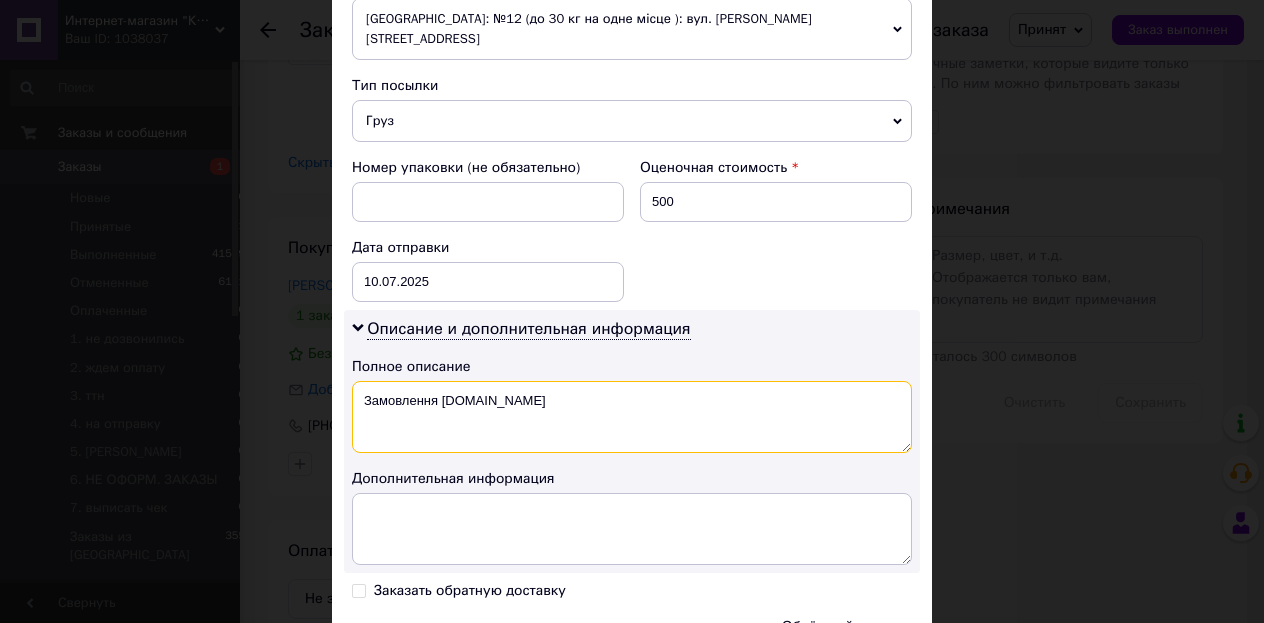 drag, startPoint x: 213, startPoint y: 355, endPoint x: 1, endPoint y: 323, distance: 214.40149 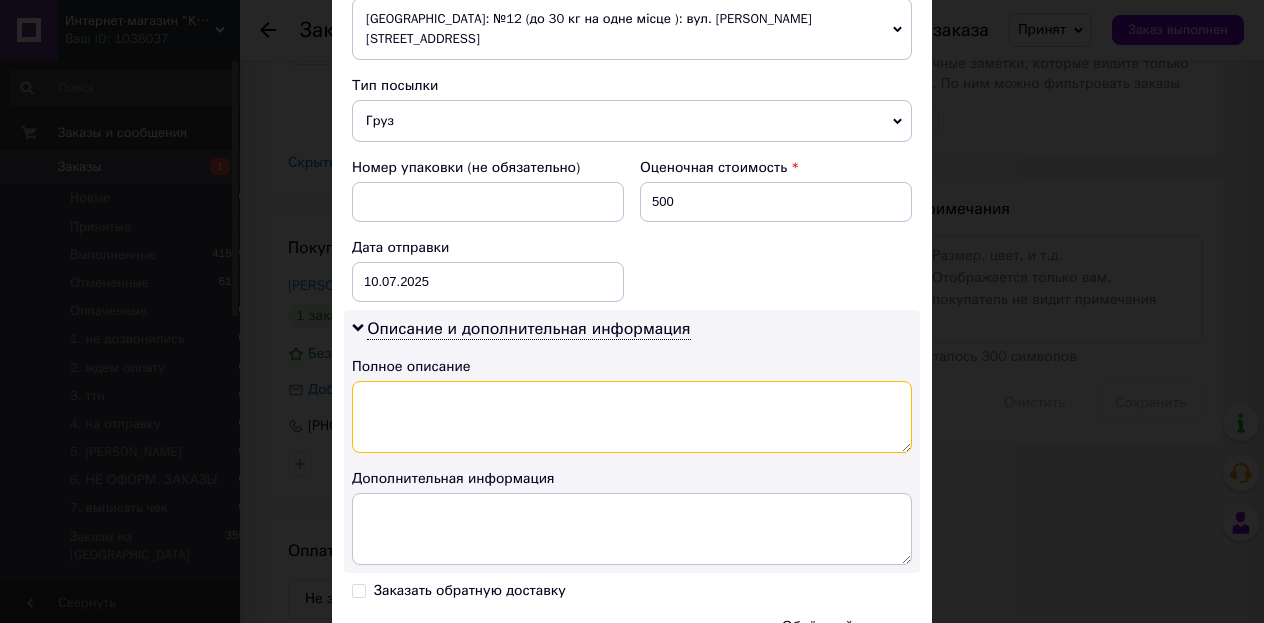paste on "Замовлення з магазину: [DOMAIN_NAME] (Крамниця" 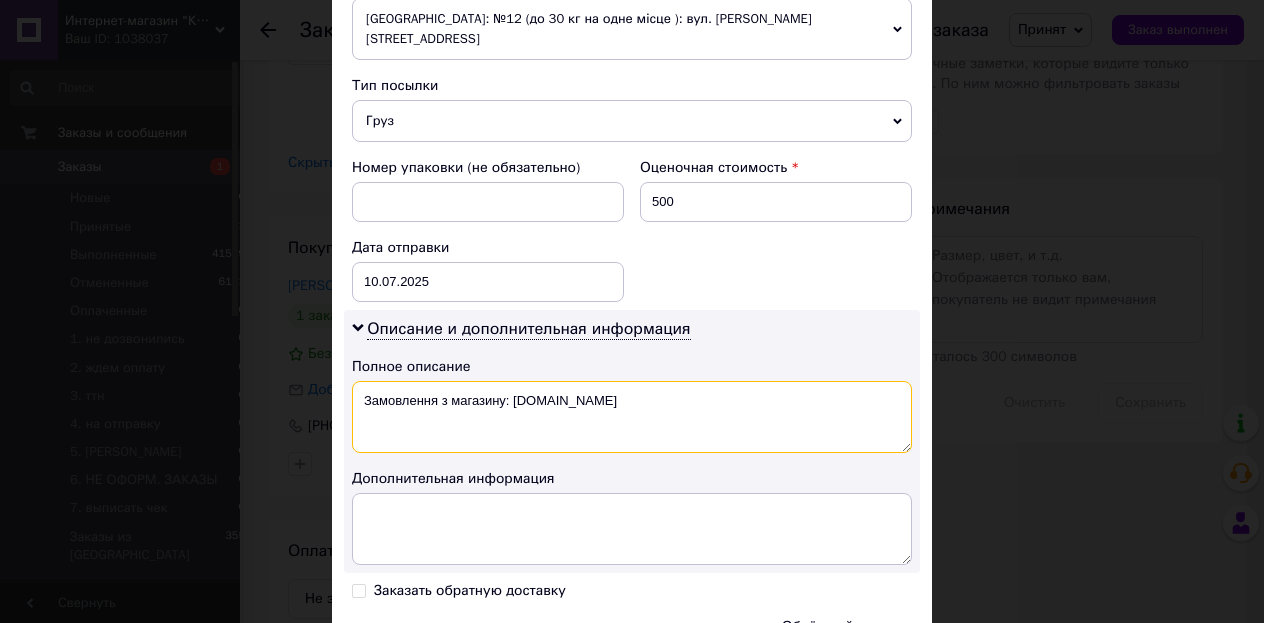 type on "Замовлення з магазину: [DOMAIN_NAME]" 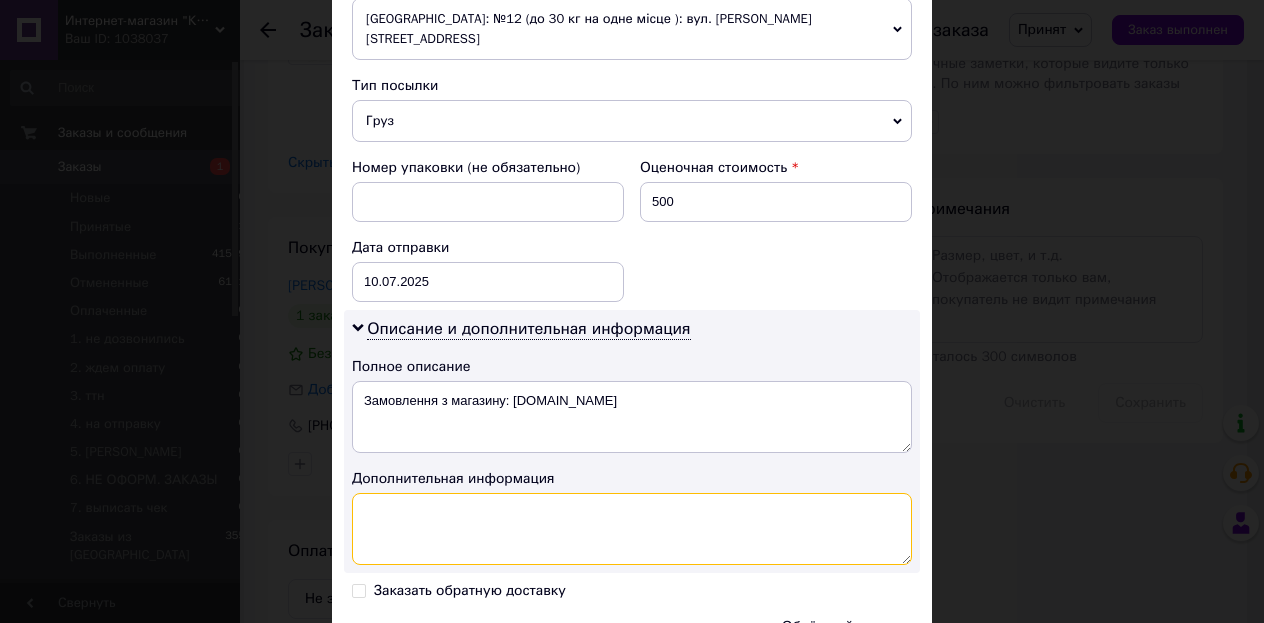 paste on "Замовлення з магазину: [DOMAIN_NAME] (Крамниця Творчості)" 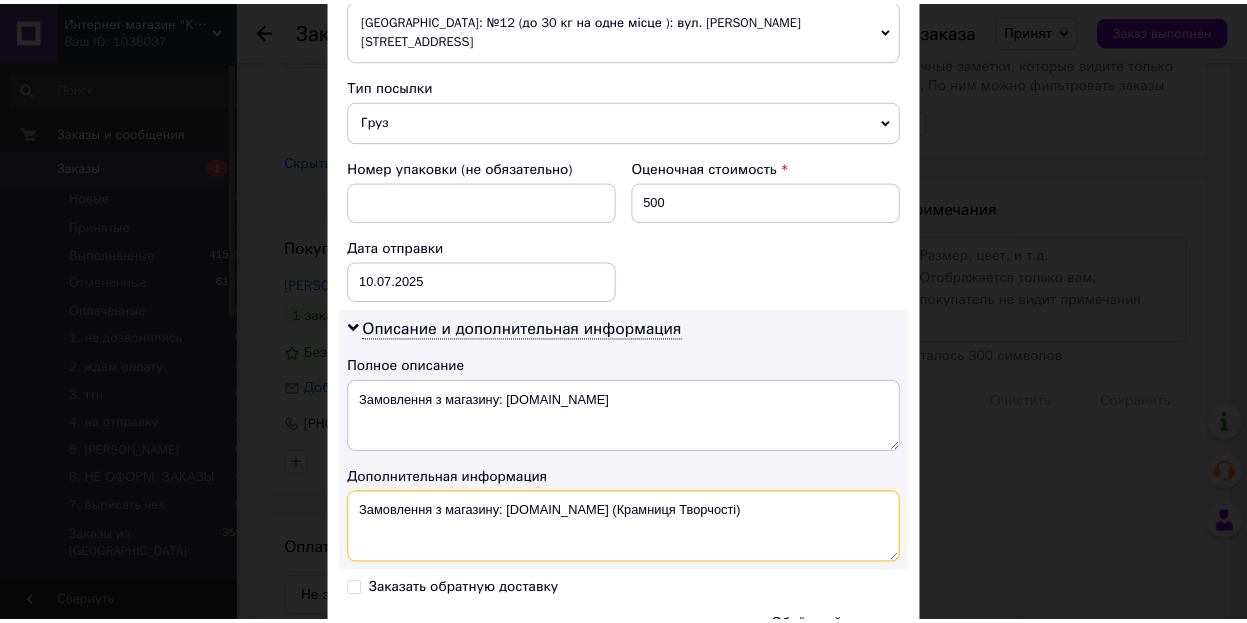 scroll, scrollTop: 965, scrollLeft: 0, axis: vertical 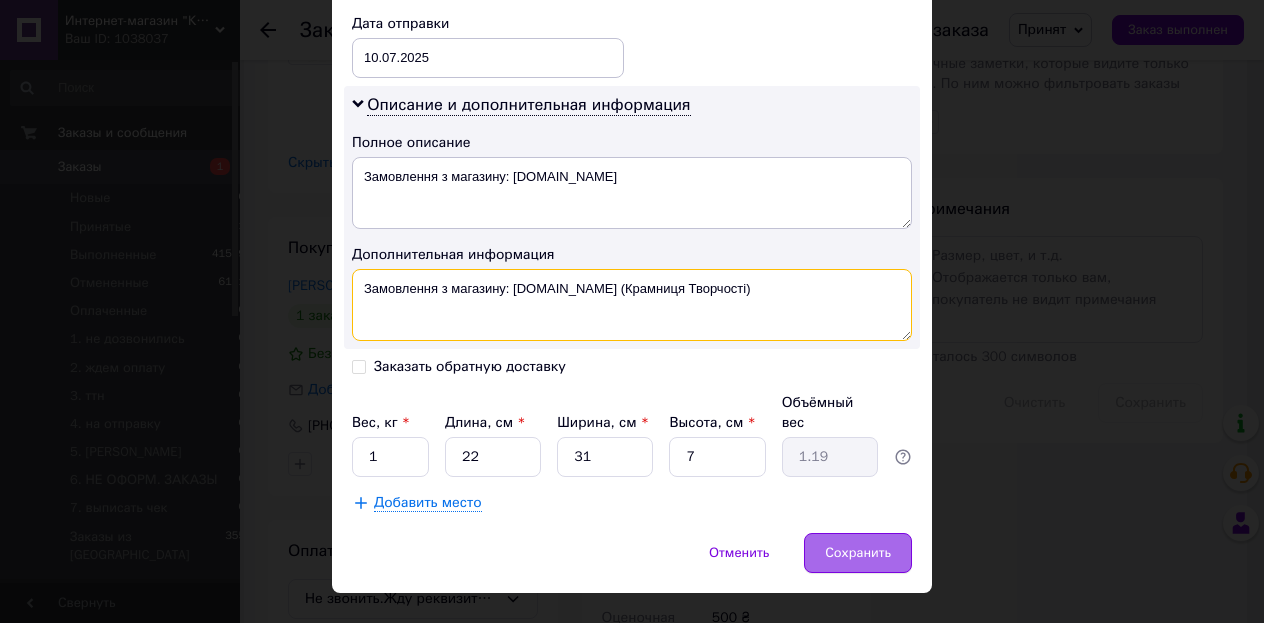 type on "Замовлення з магазину: [DOMAIN_NAME] (Крамниця Творчості)" 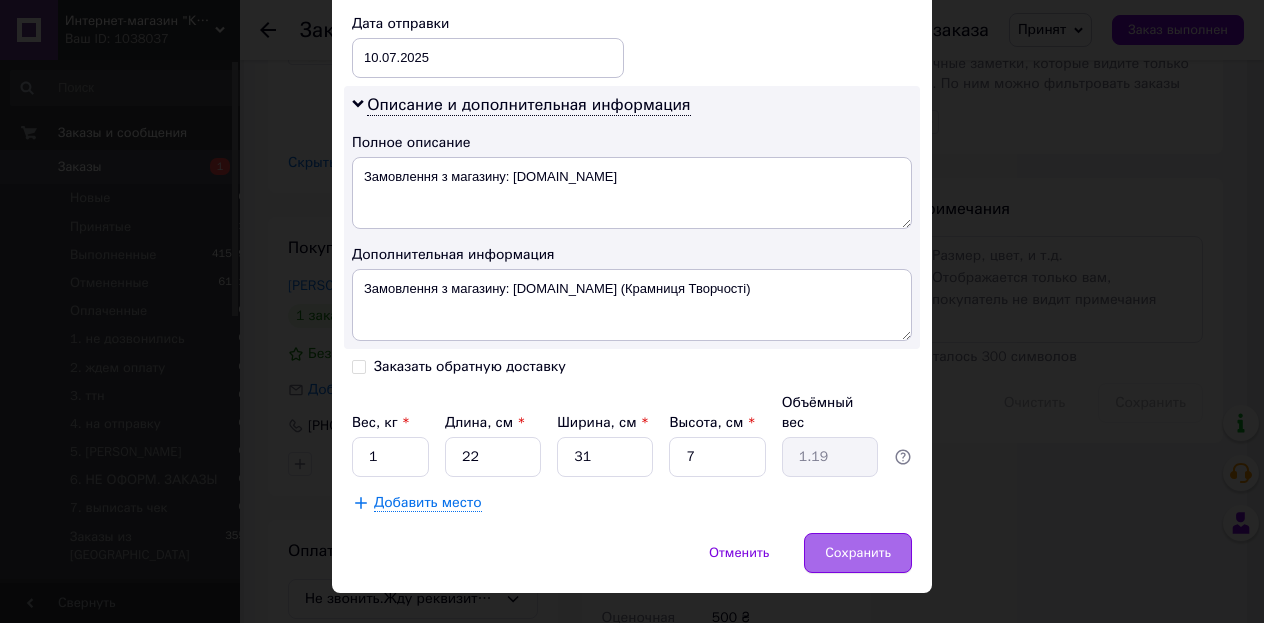 click on "Сохранить" at bounding box center [858, 553] 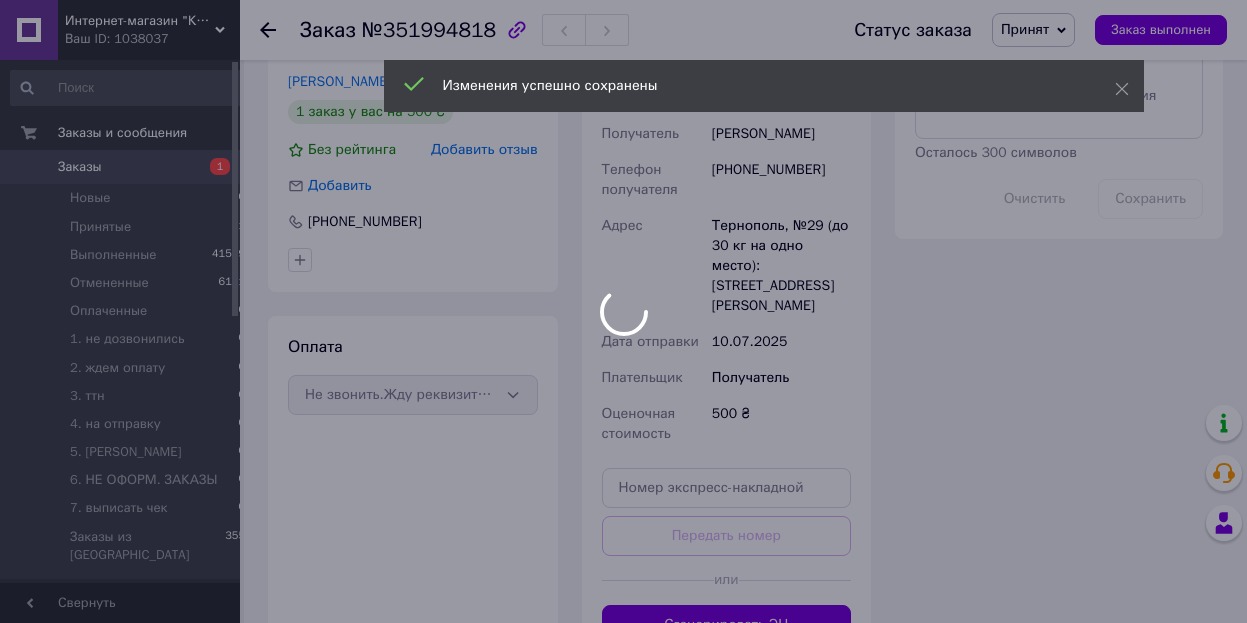 scroll, scrollTop: 1224, scrollLeft: 0, axis: vertical 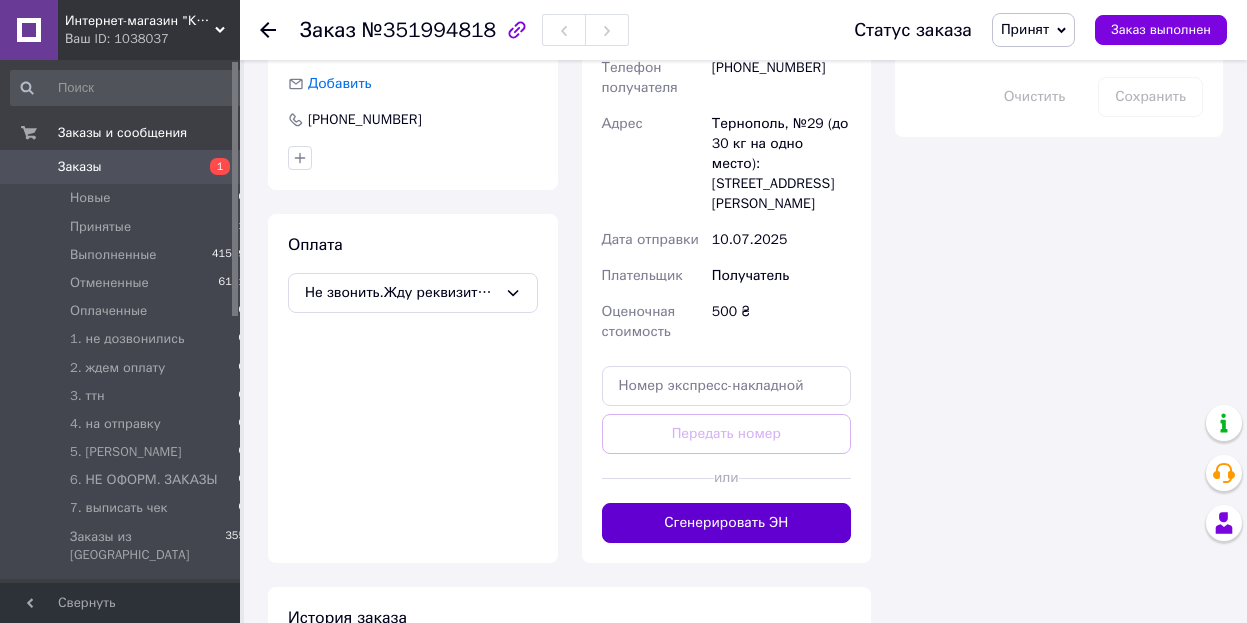 click on "Сгенерировать ЭН" at bounding box center (727, 523) 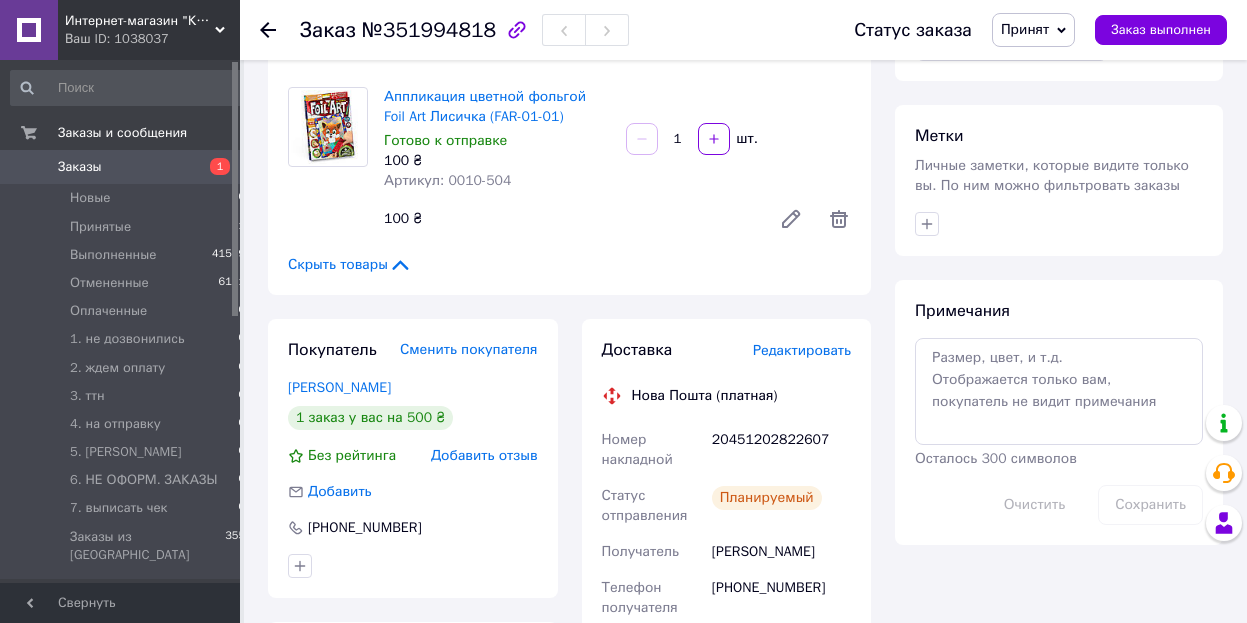 scroll, scrollTop: 918, scrollLeft: 0, axis: vertical 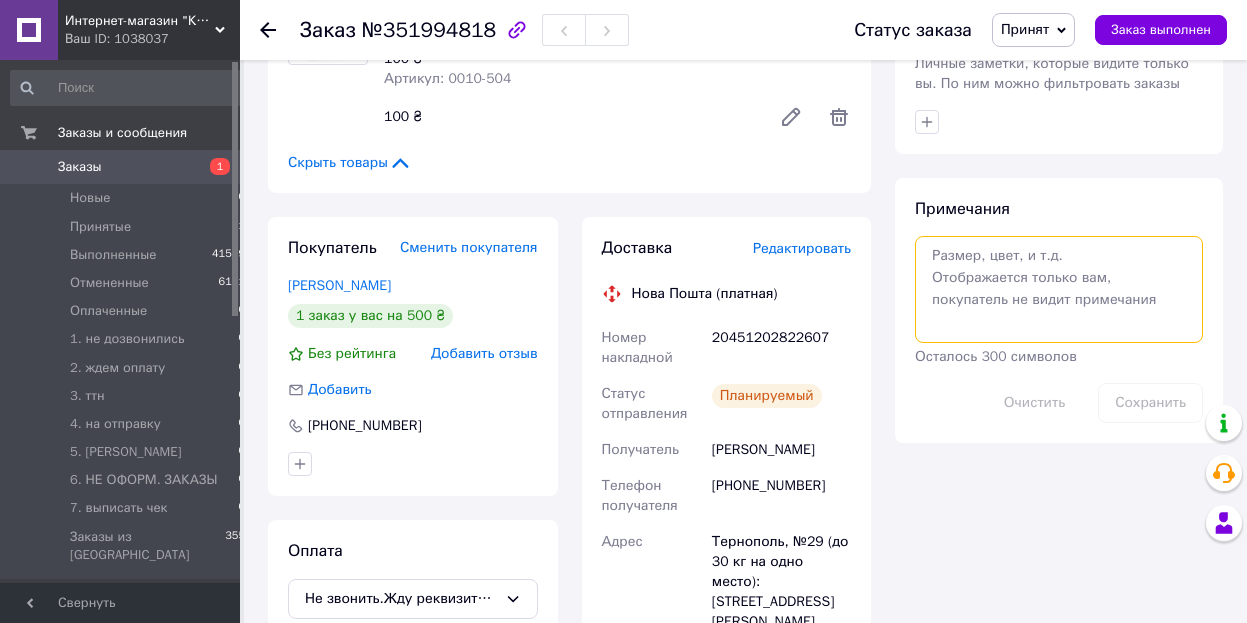 click at bounding box center (1059, 289) 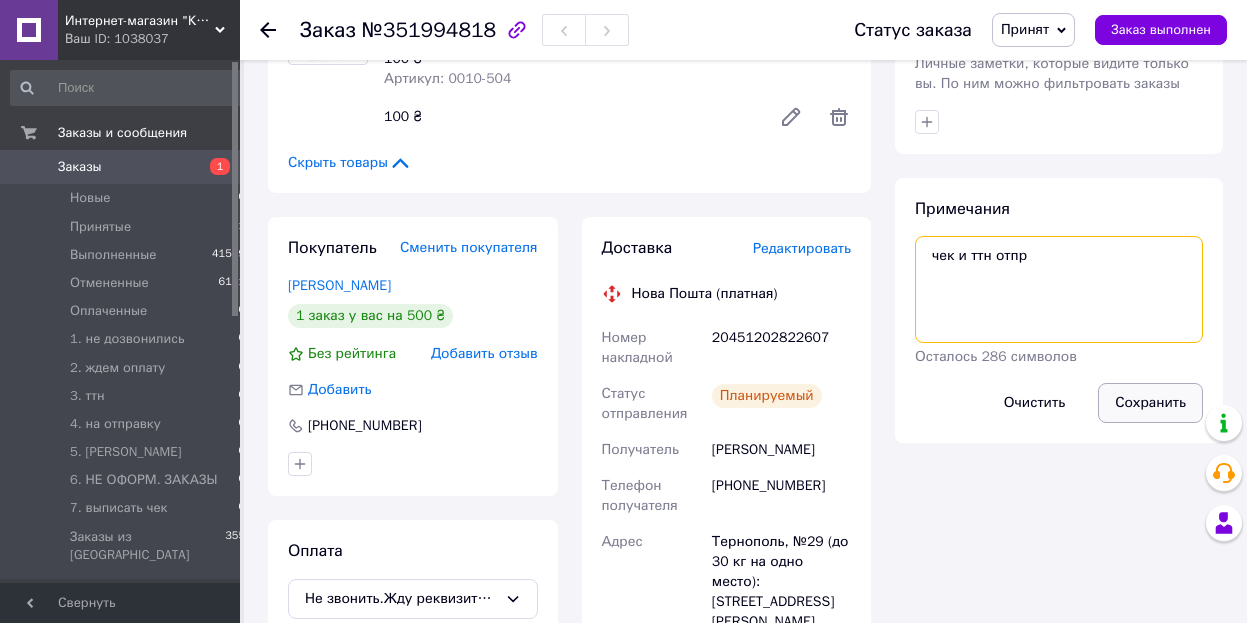 type on "чек и ттн отпр" 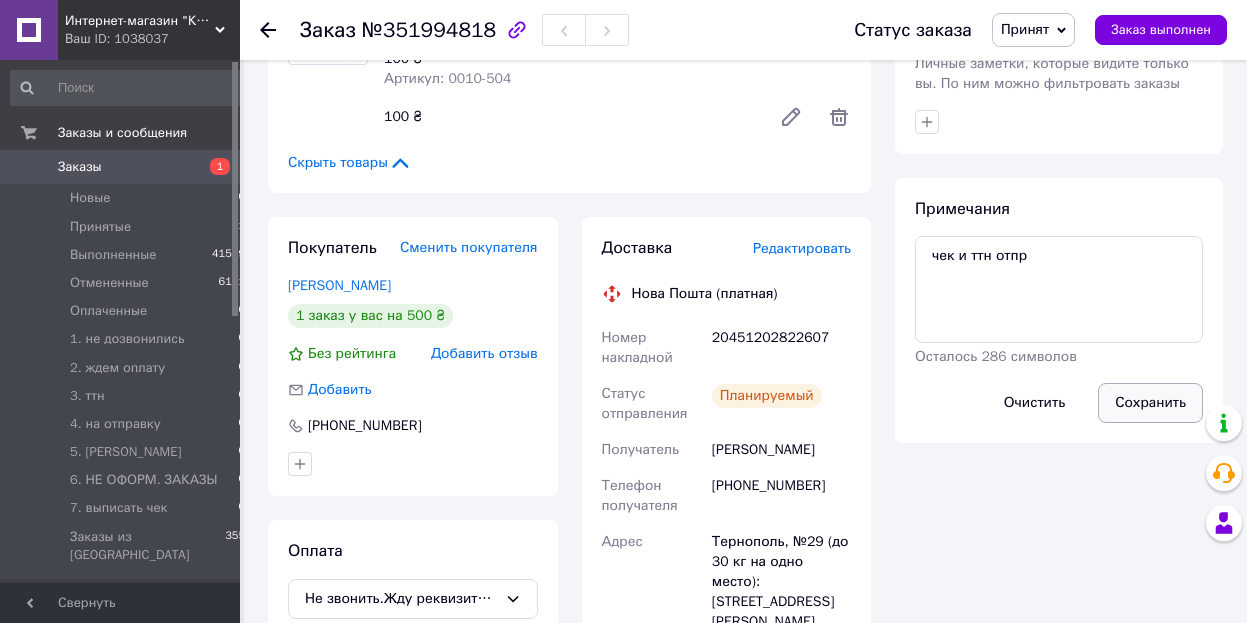 click on "Сохранить" at bounding box center [1150, 403] 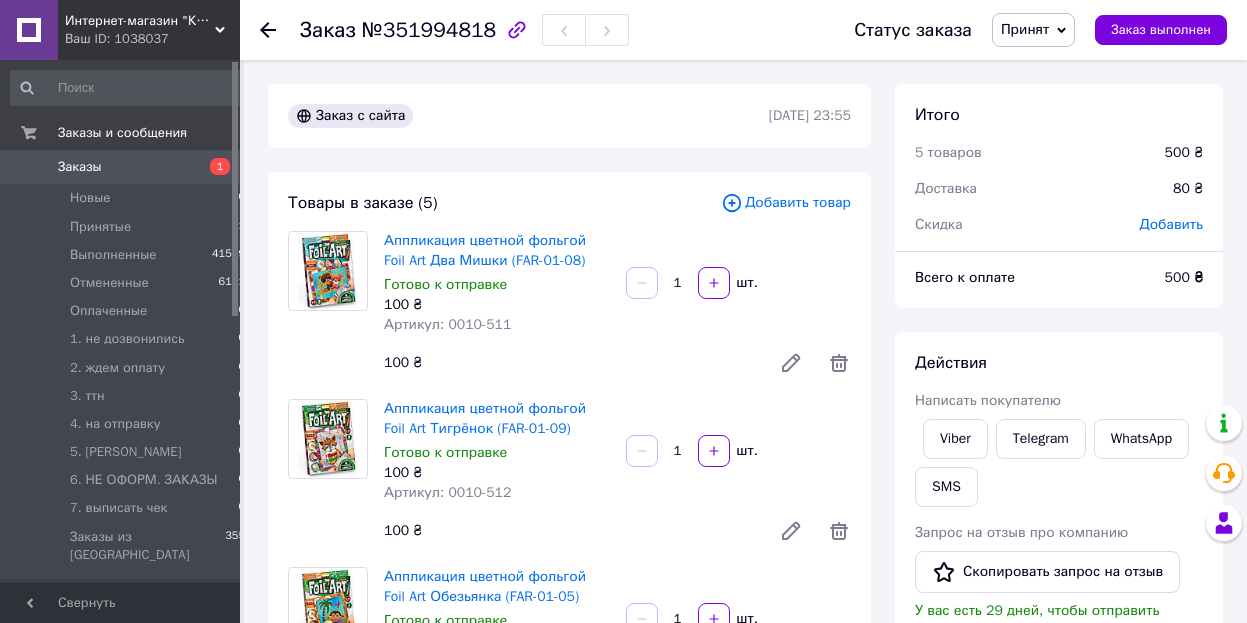 click on "Принят" at bounding box center (1025, 29) 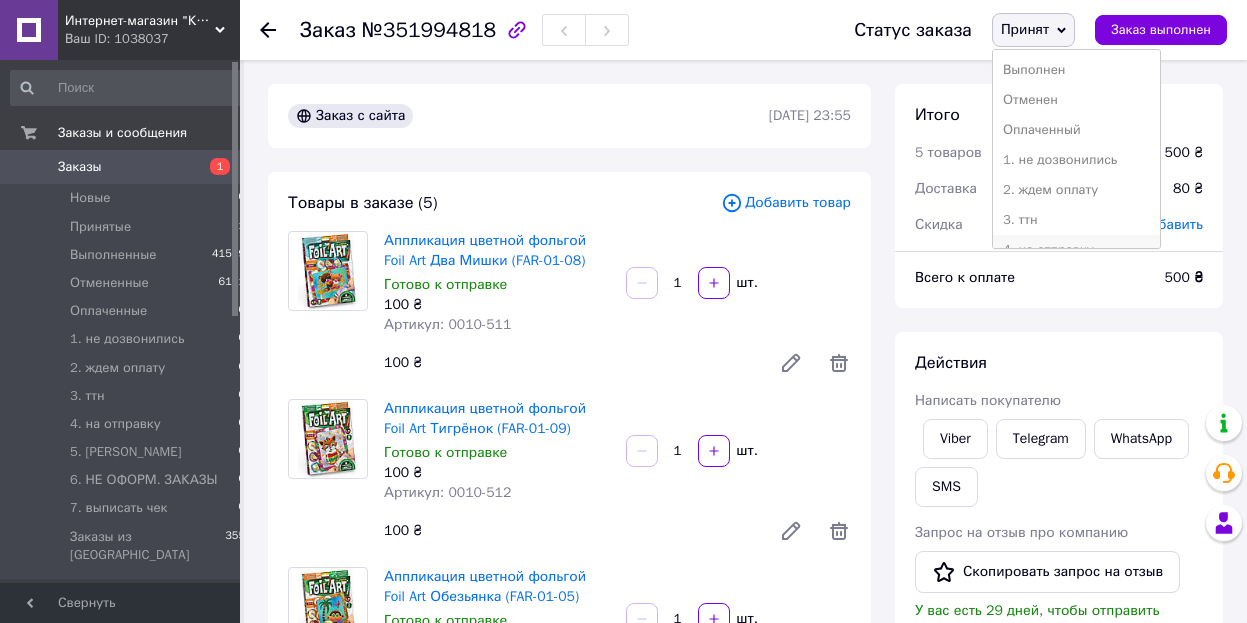 scroll, scrollTop: 102, scrollLeft: 0, axis: vertical 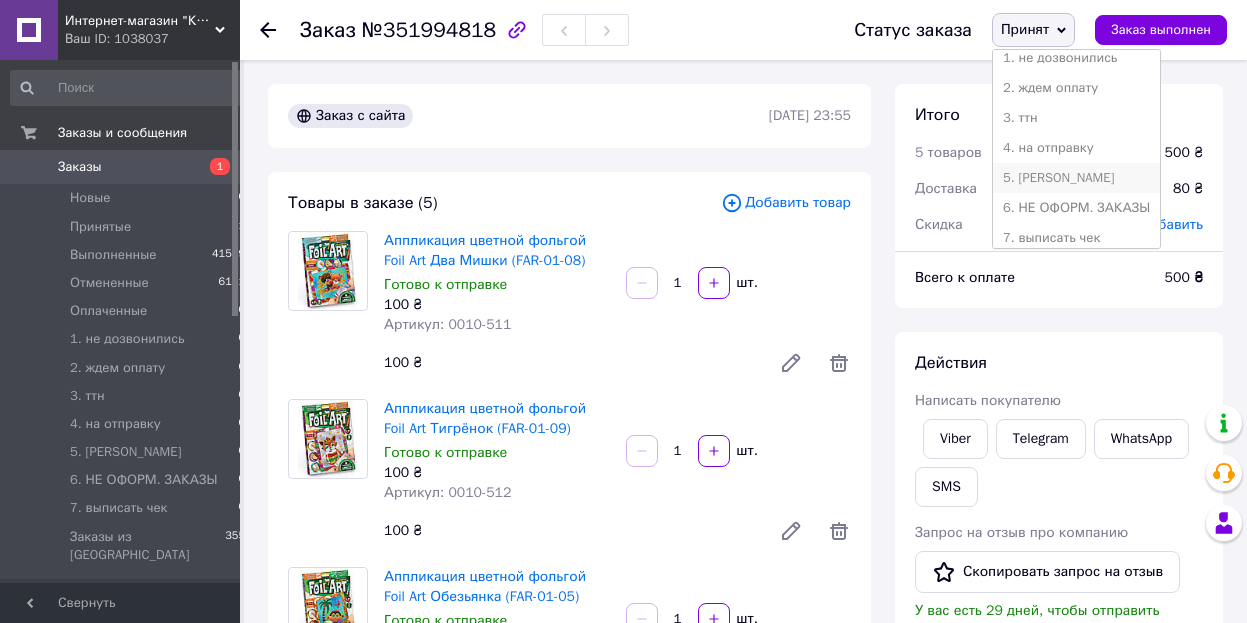 click on "5. [PERSON_NAME]" at bounding box center (1076, 178) 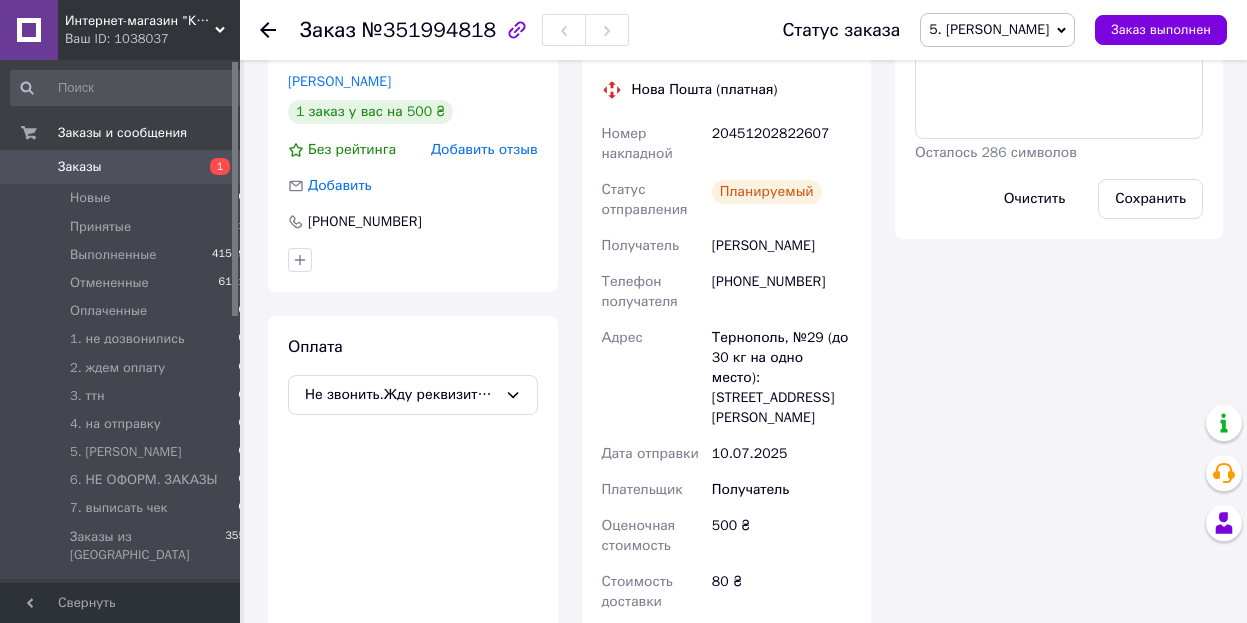 scroll, scrollTop: 1326, scrollLeft: 0, axis: vertical 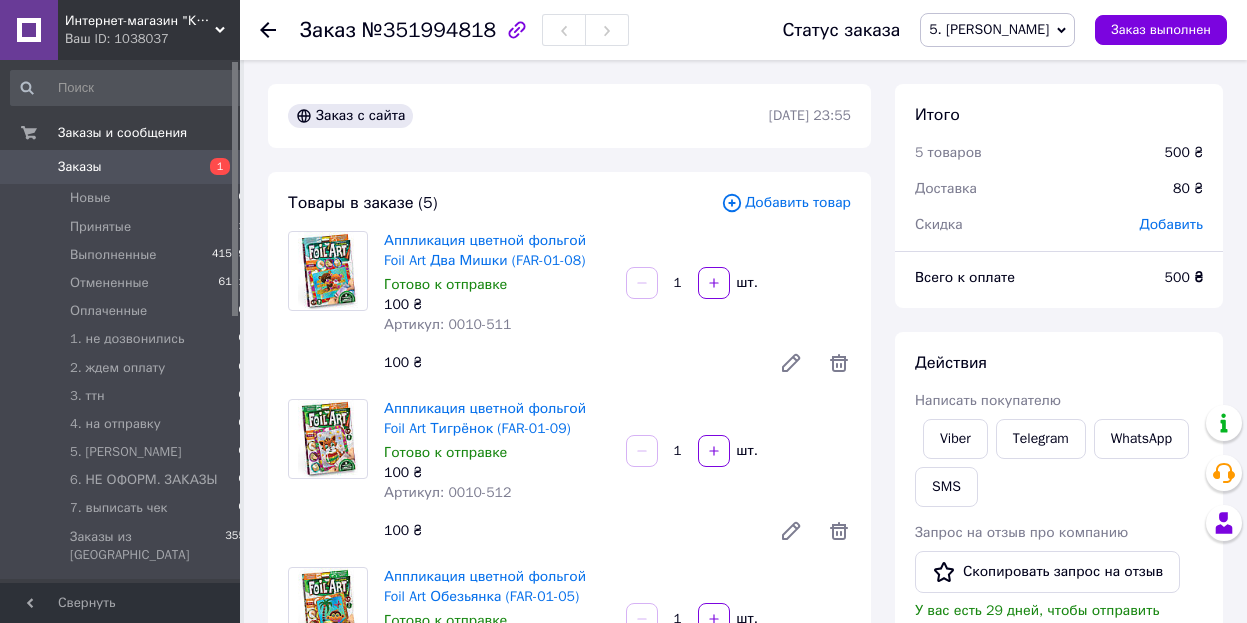 click on "Заказы" at bounding box center [121, 167] 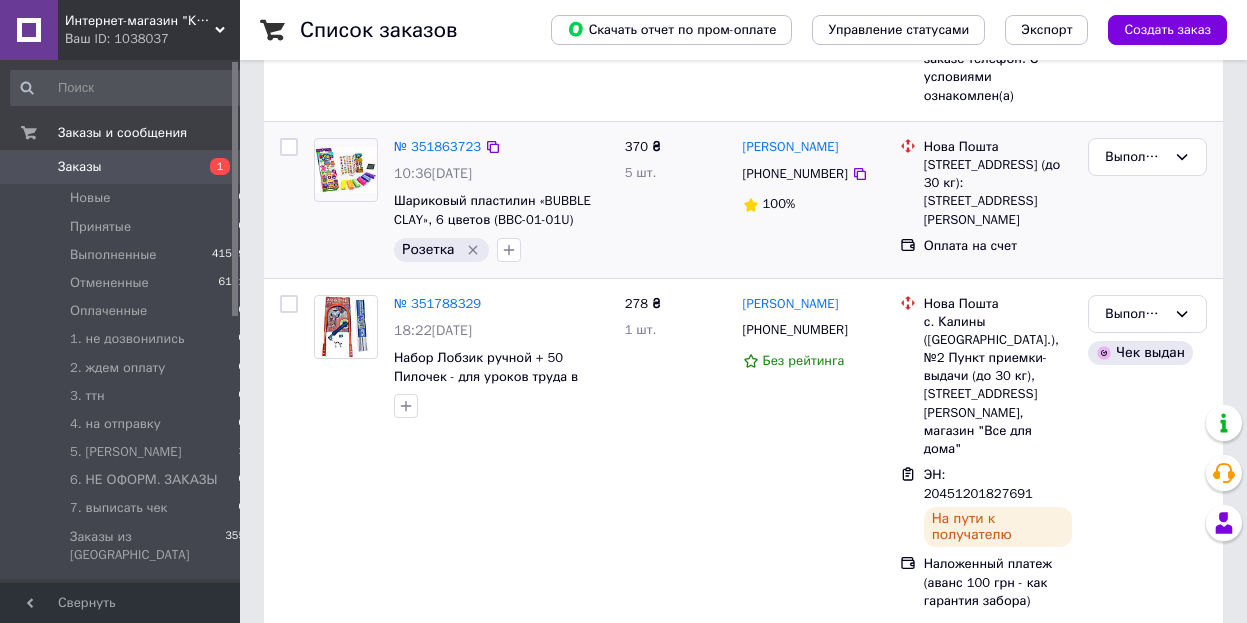 scroll, scrollTop: 0, scrollLeft: 0, axis: both 